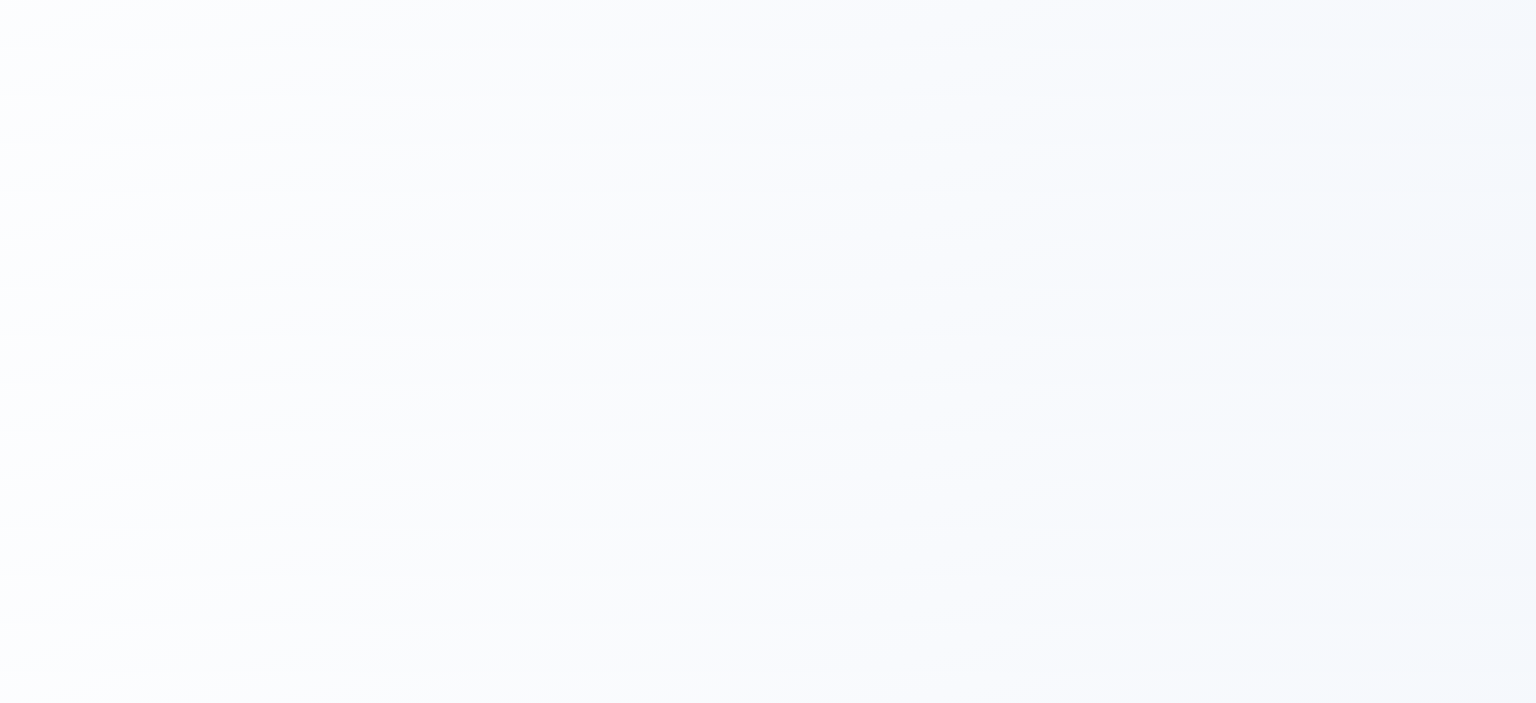 scroll, scrollTop: 0, scrollLeft: 0, axis: both 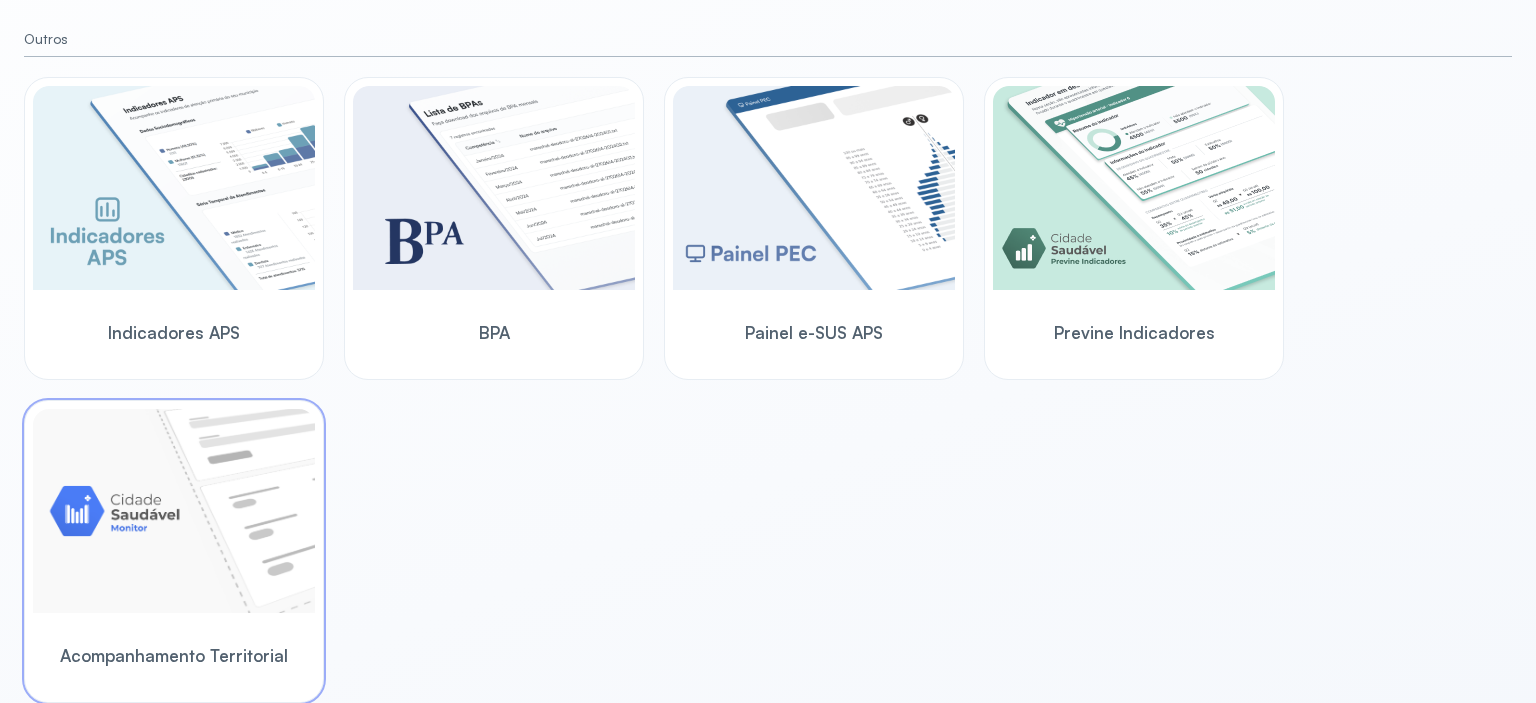 click at bounding box center (174, 511) 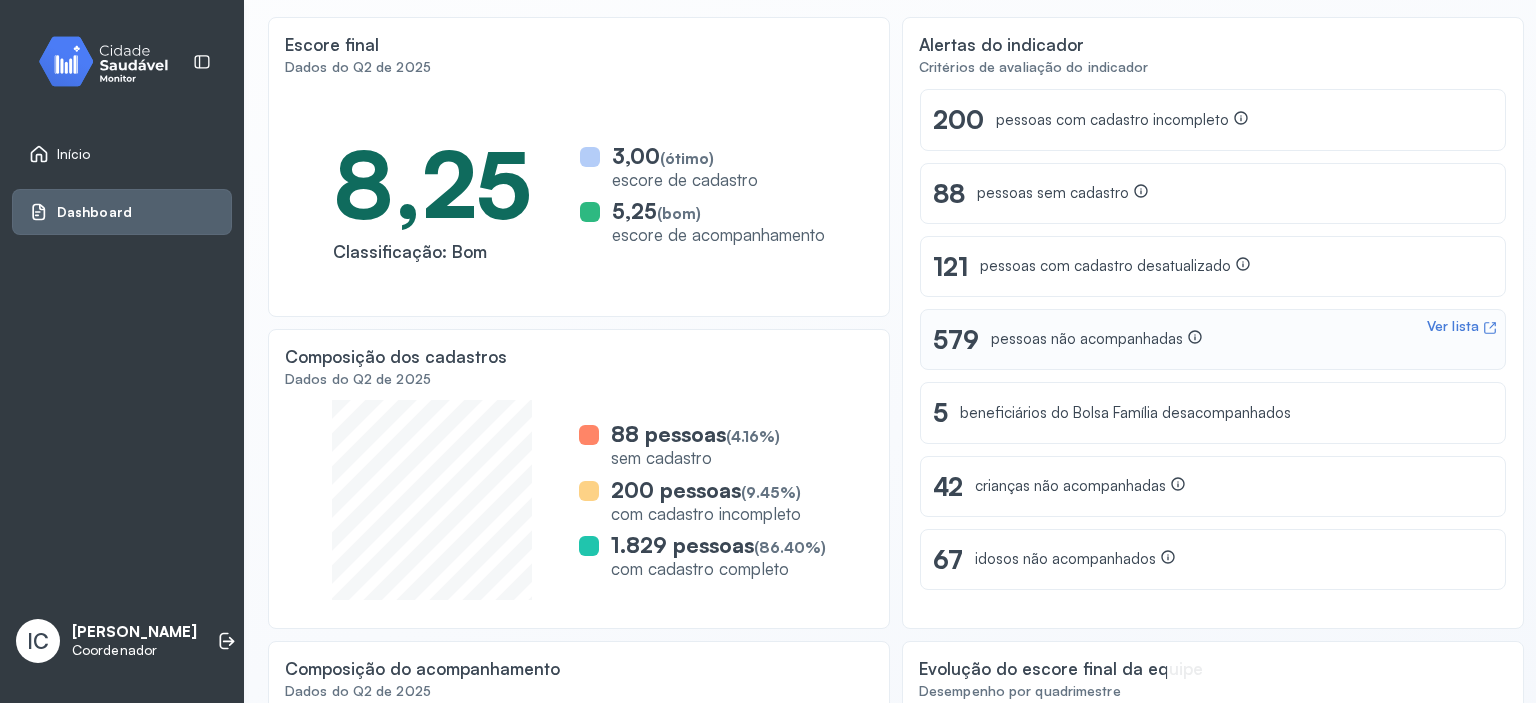 scroll, scrollTop: 212, scrollLeft: 0, axis: vertical 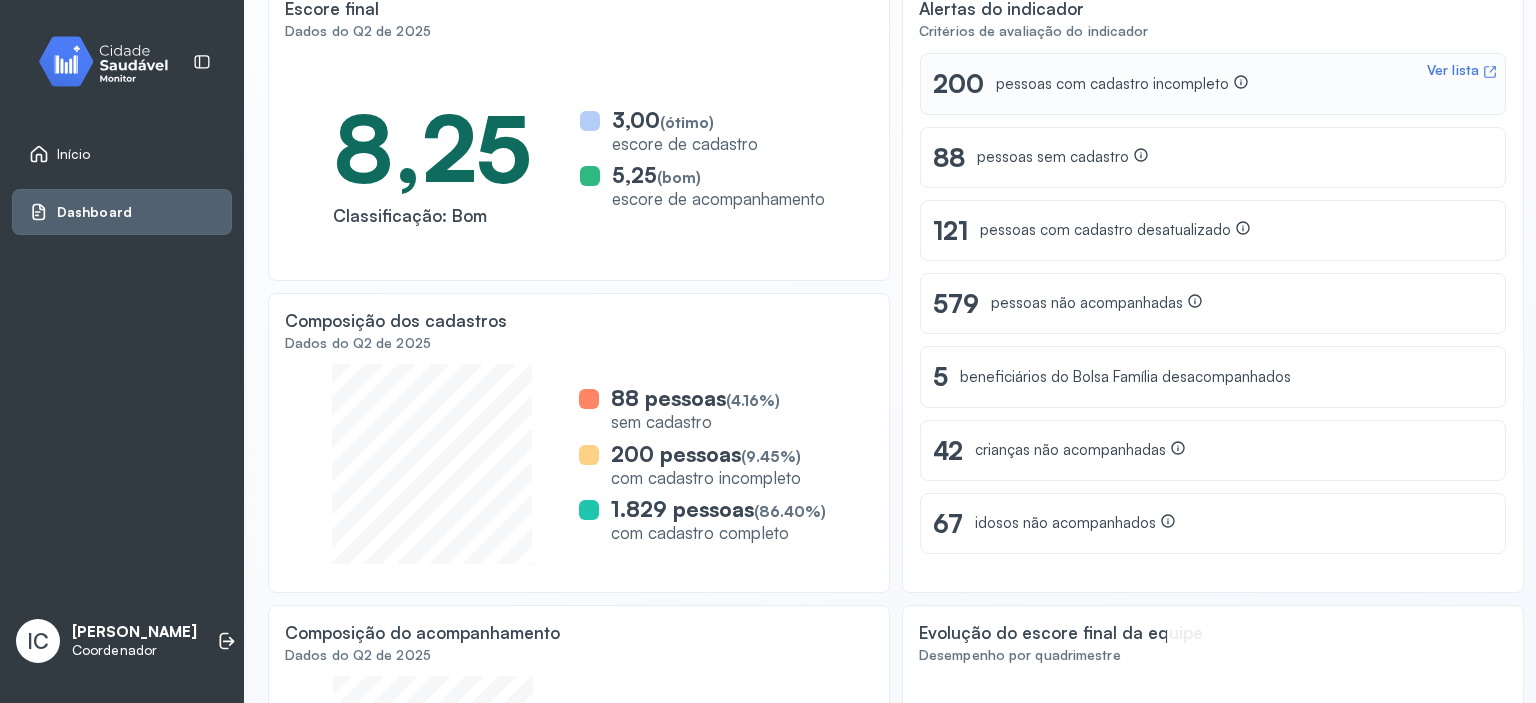 click on "Ver lista" at bounding box center (1453, 70) 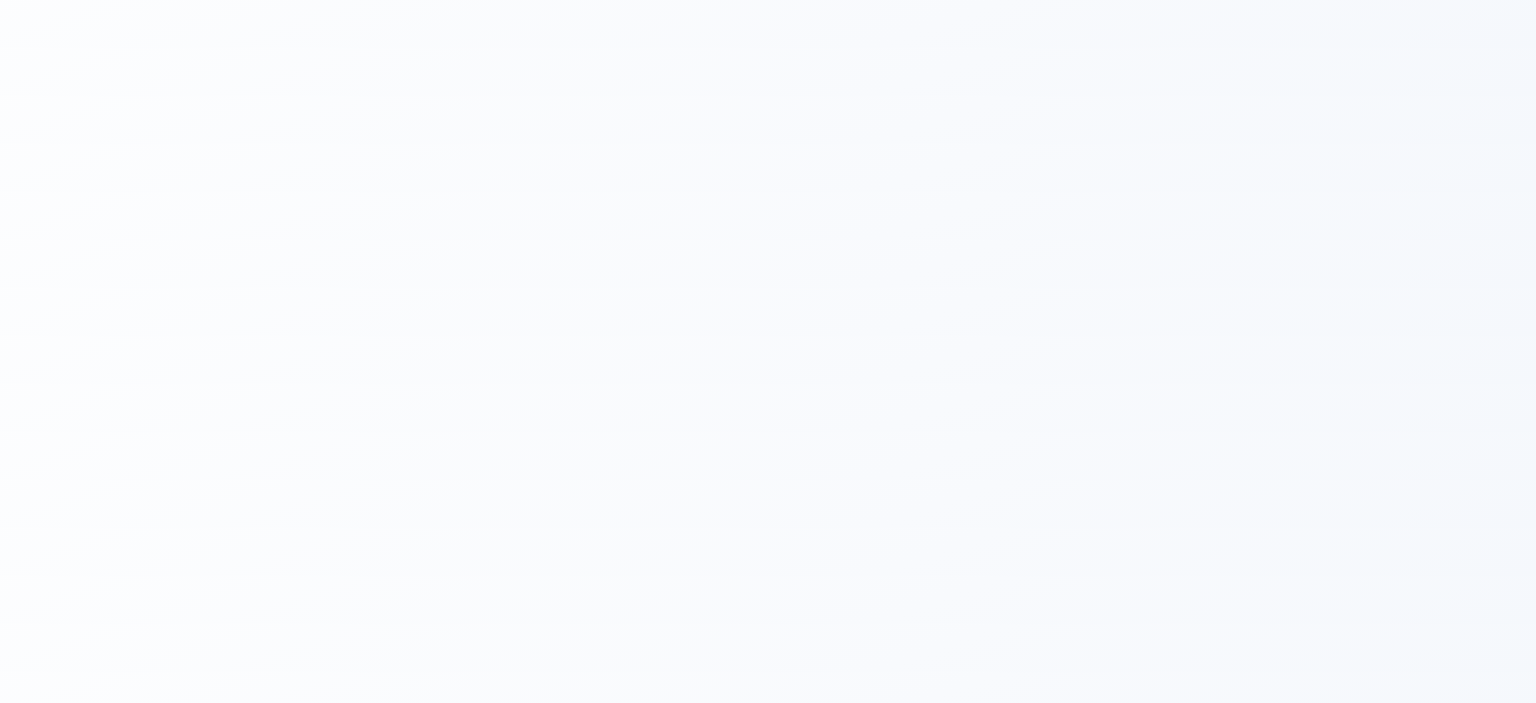 scroll, scrollTop: 0, scrollLeft: 0, axis: both 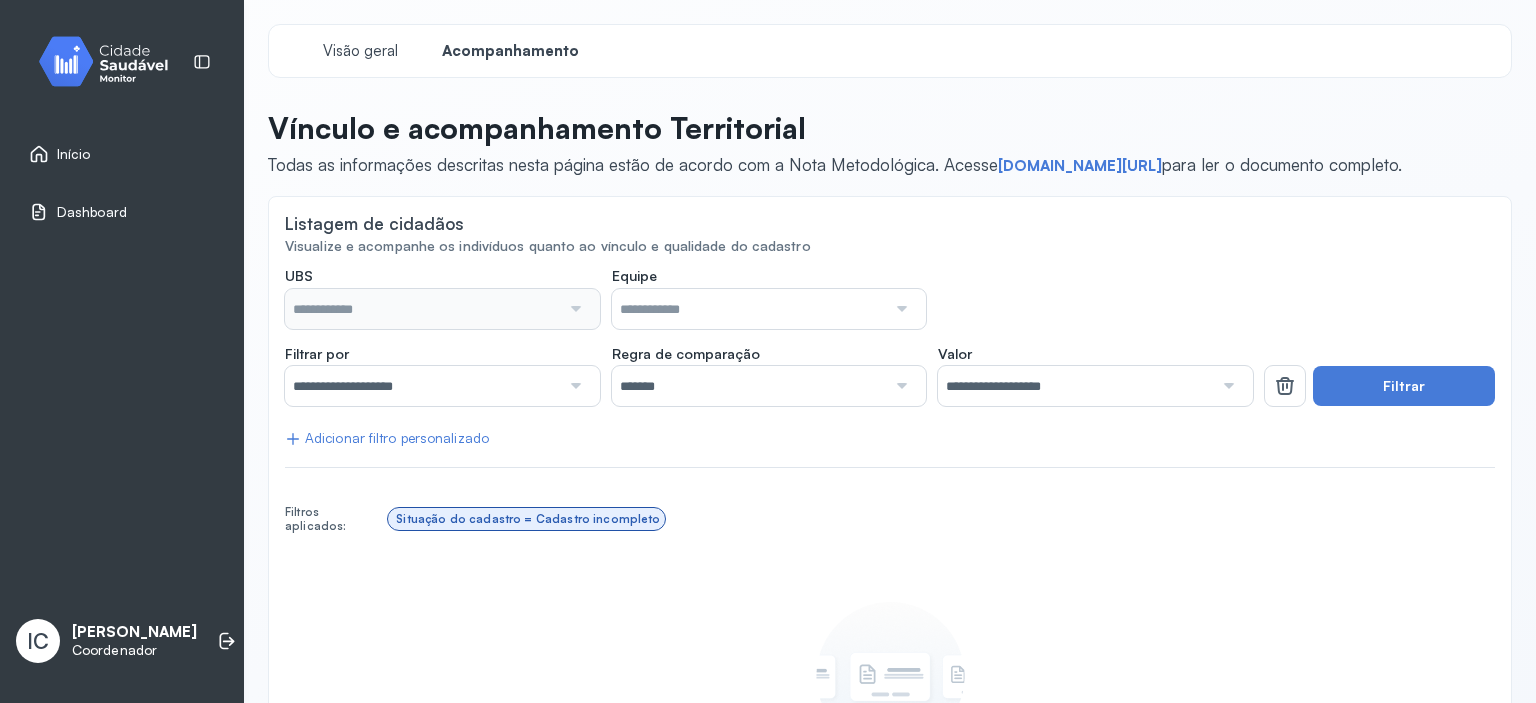 type on "**********" 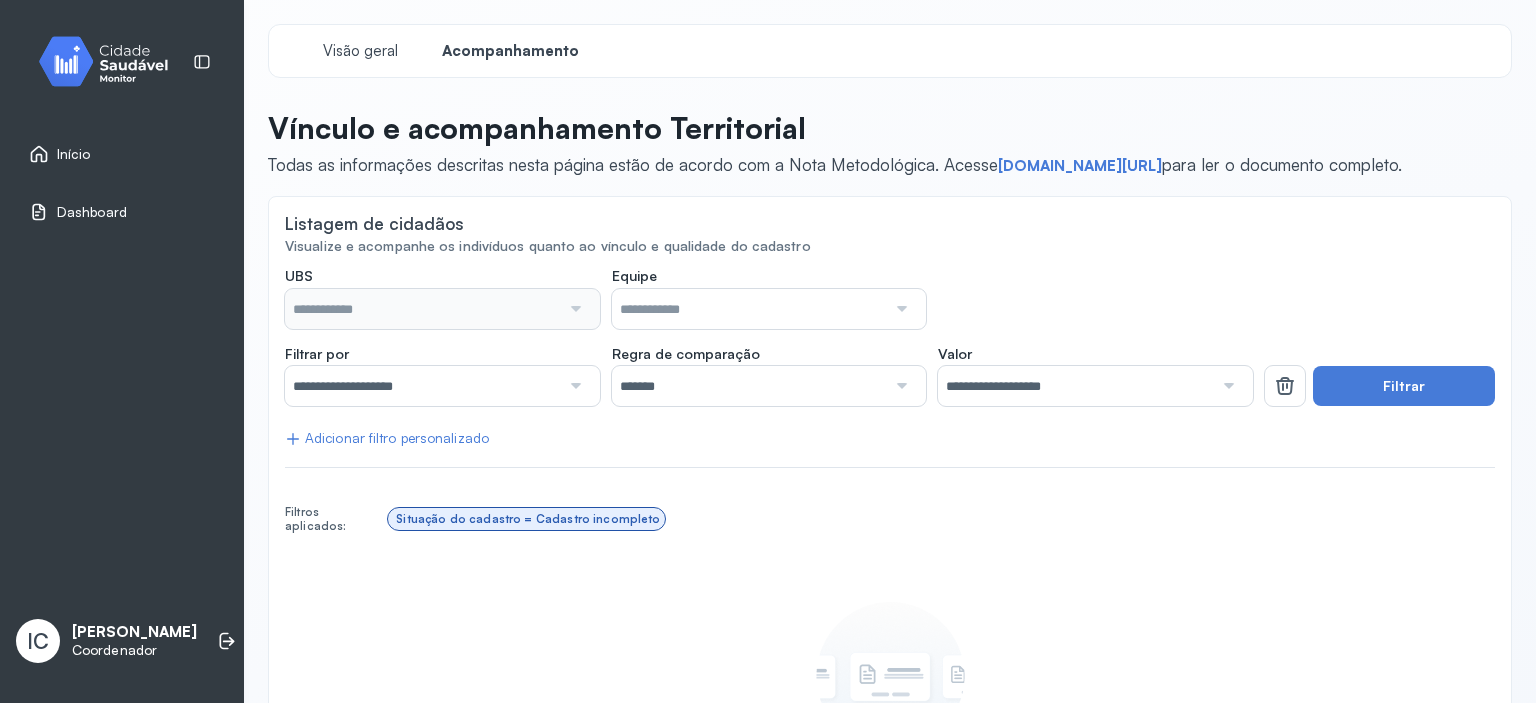 type on "**********" 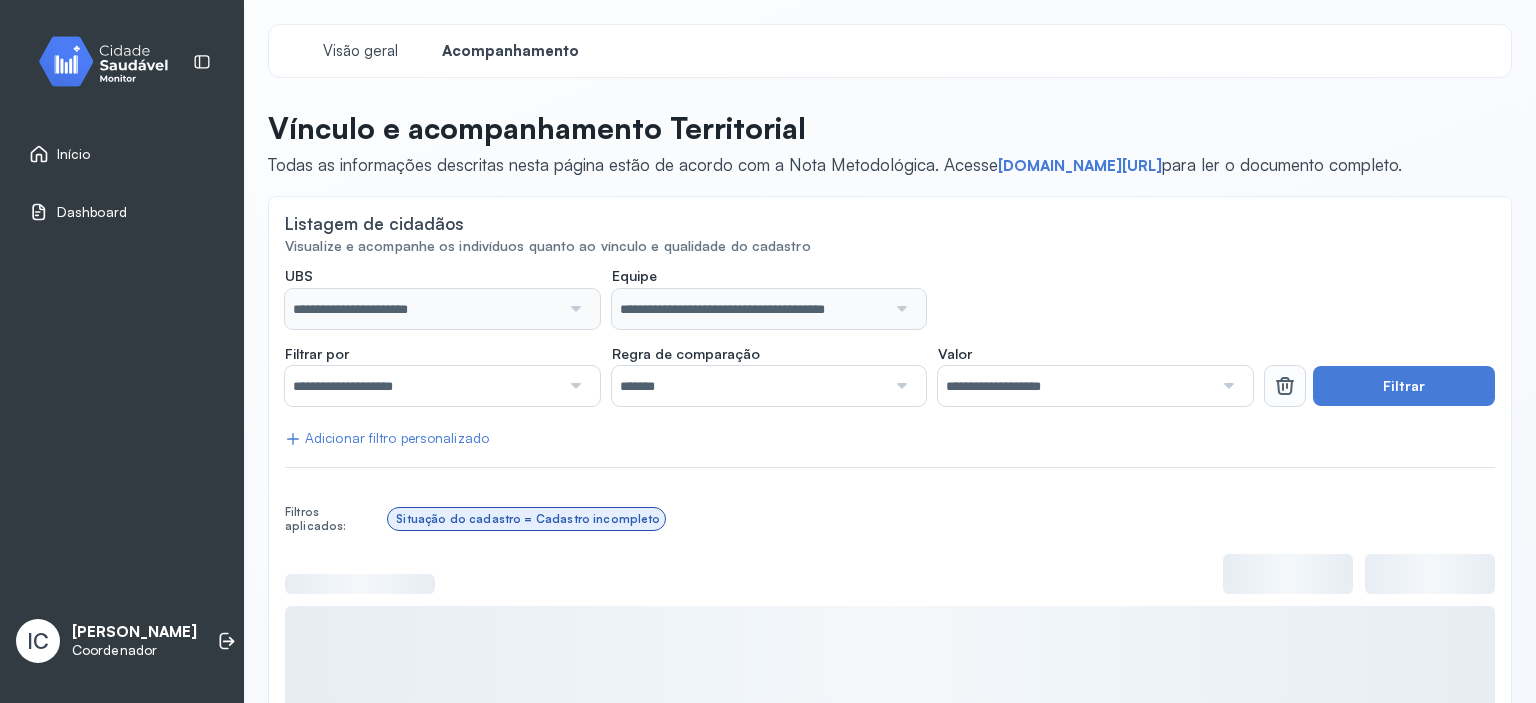click 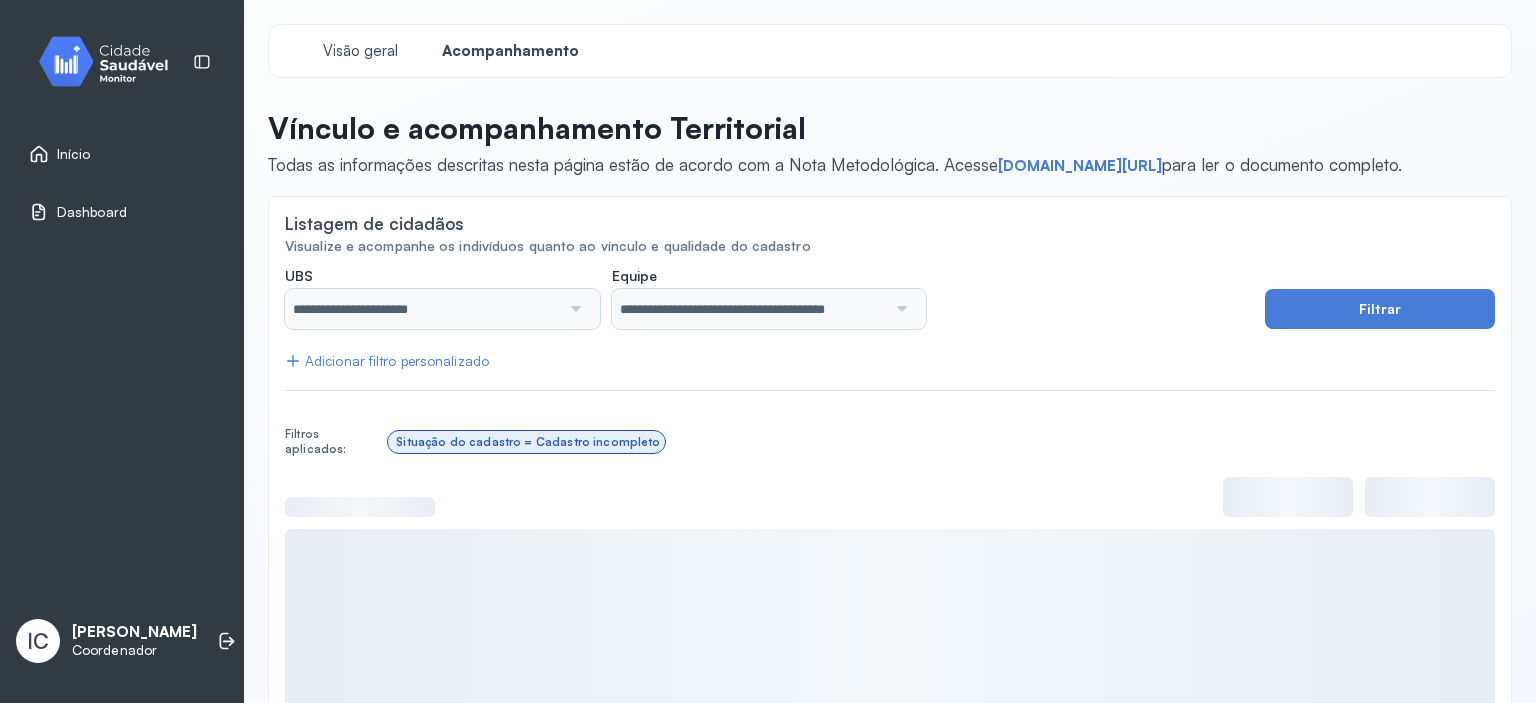 click on "Adicionar filtro personalizado" 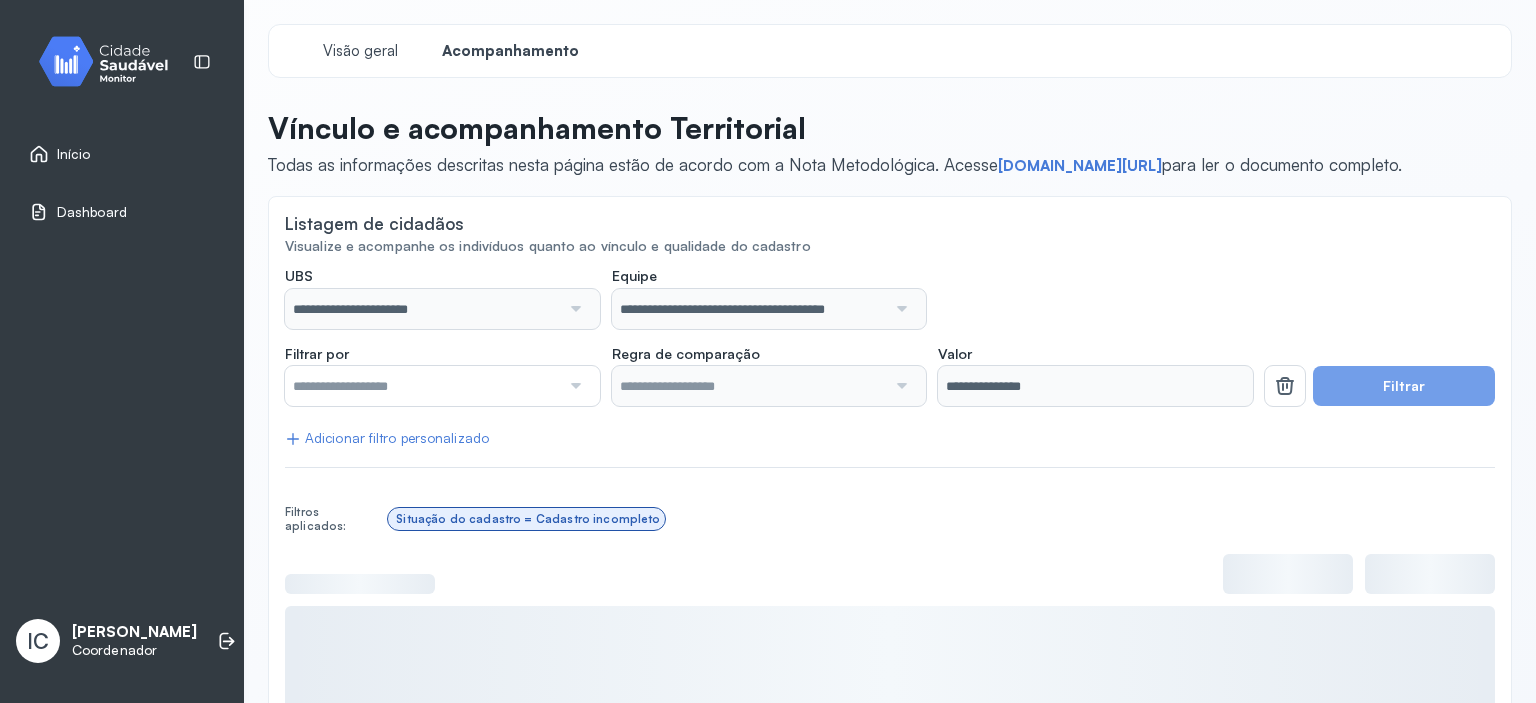 click at bounding box center [574, 386] 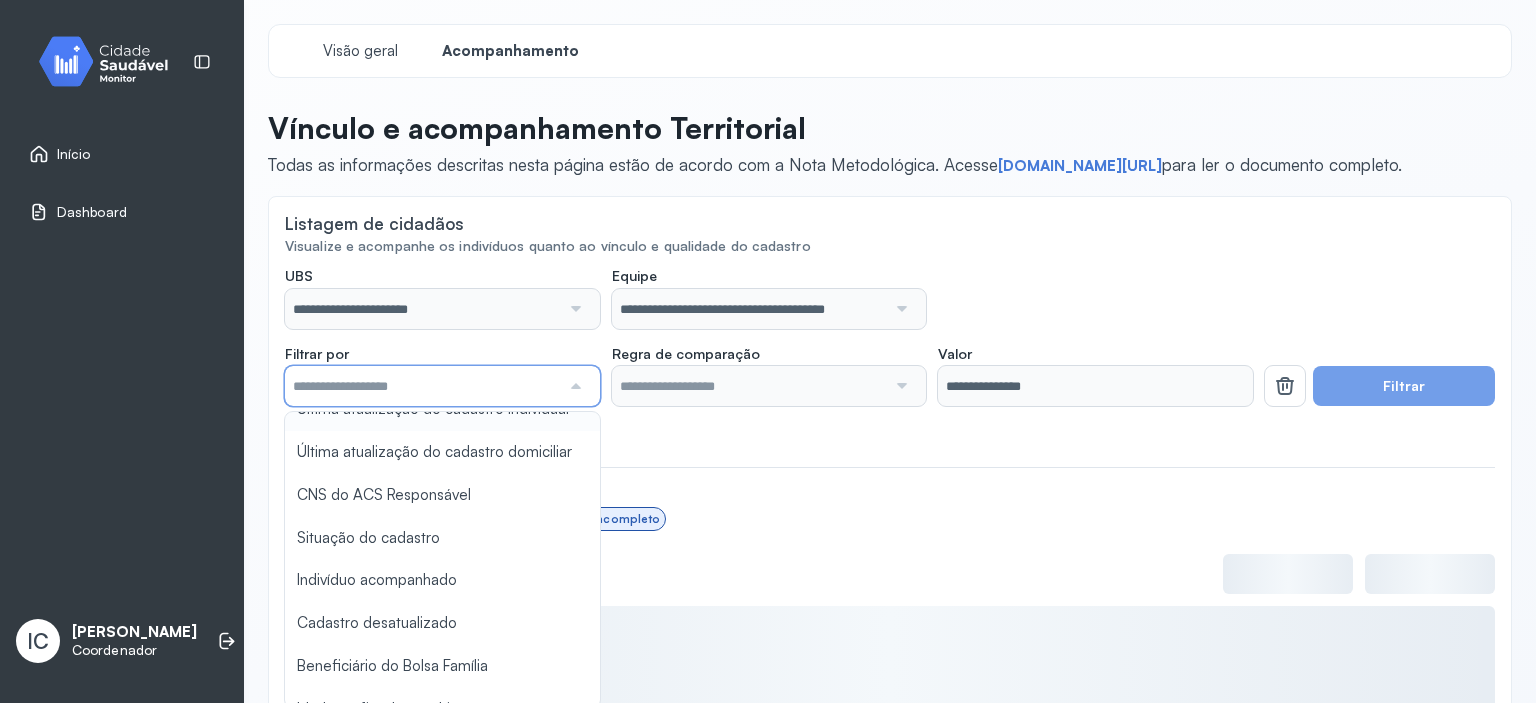scroll, scrollTop: 174, scrollLeft: 0, axis: vertical 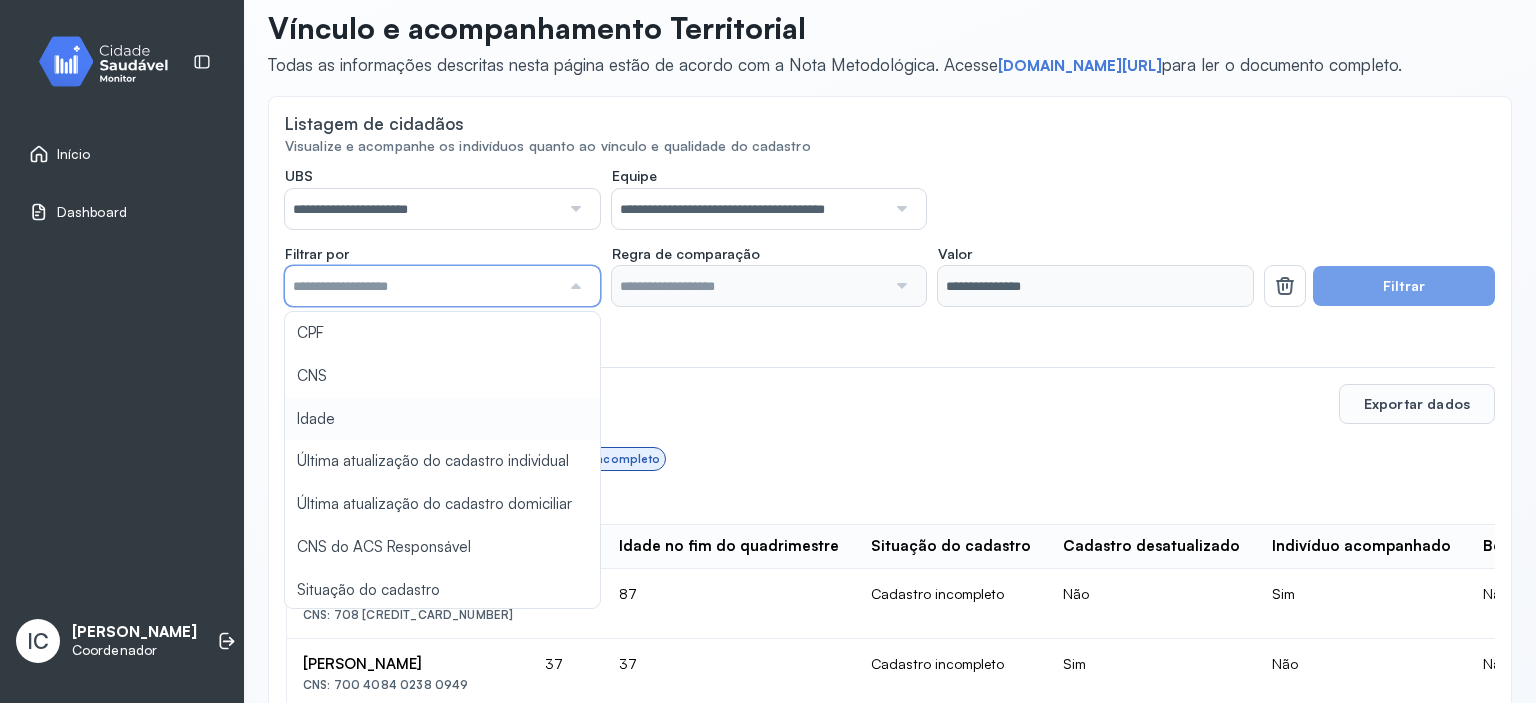 type on "*****" 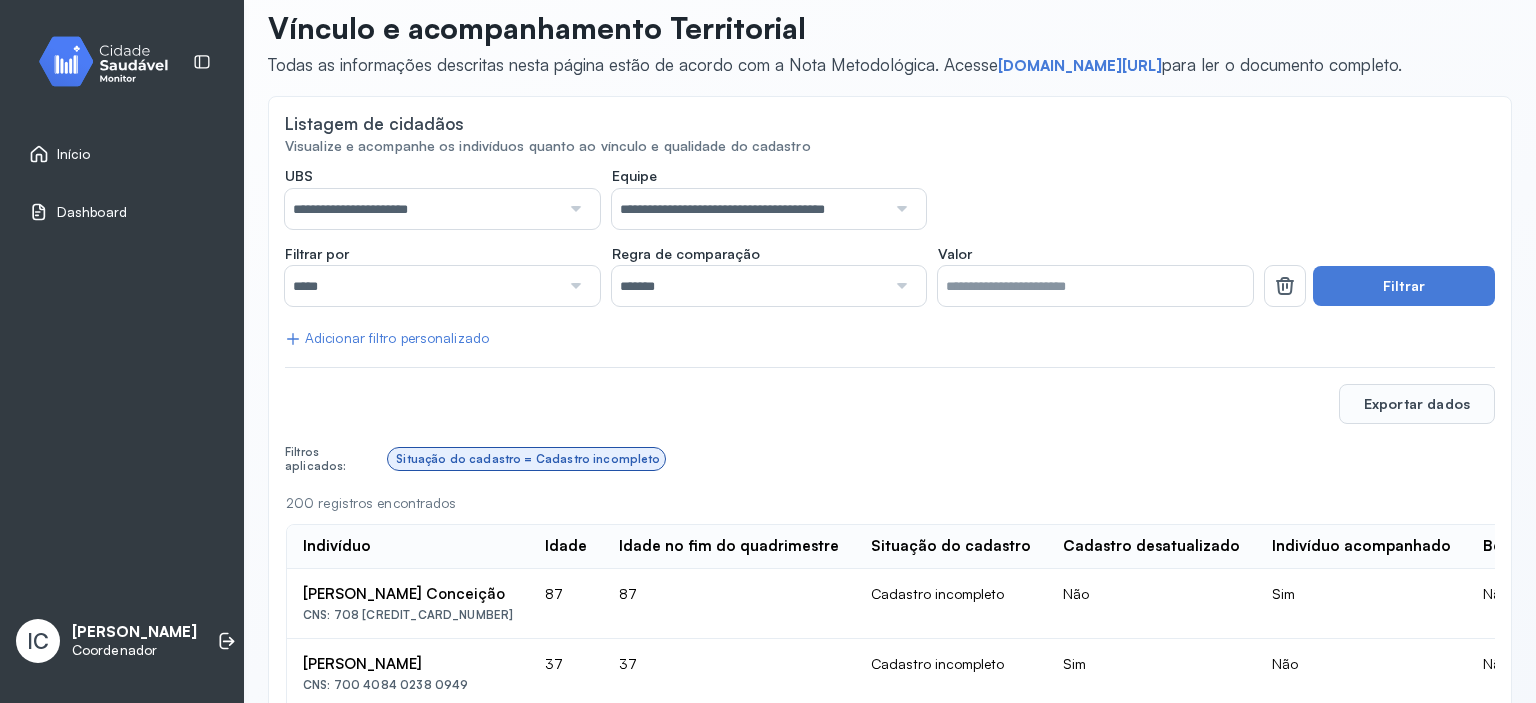 click on "**********" 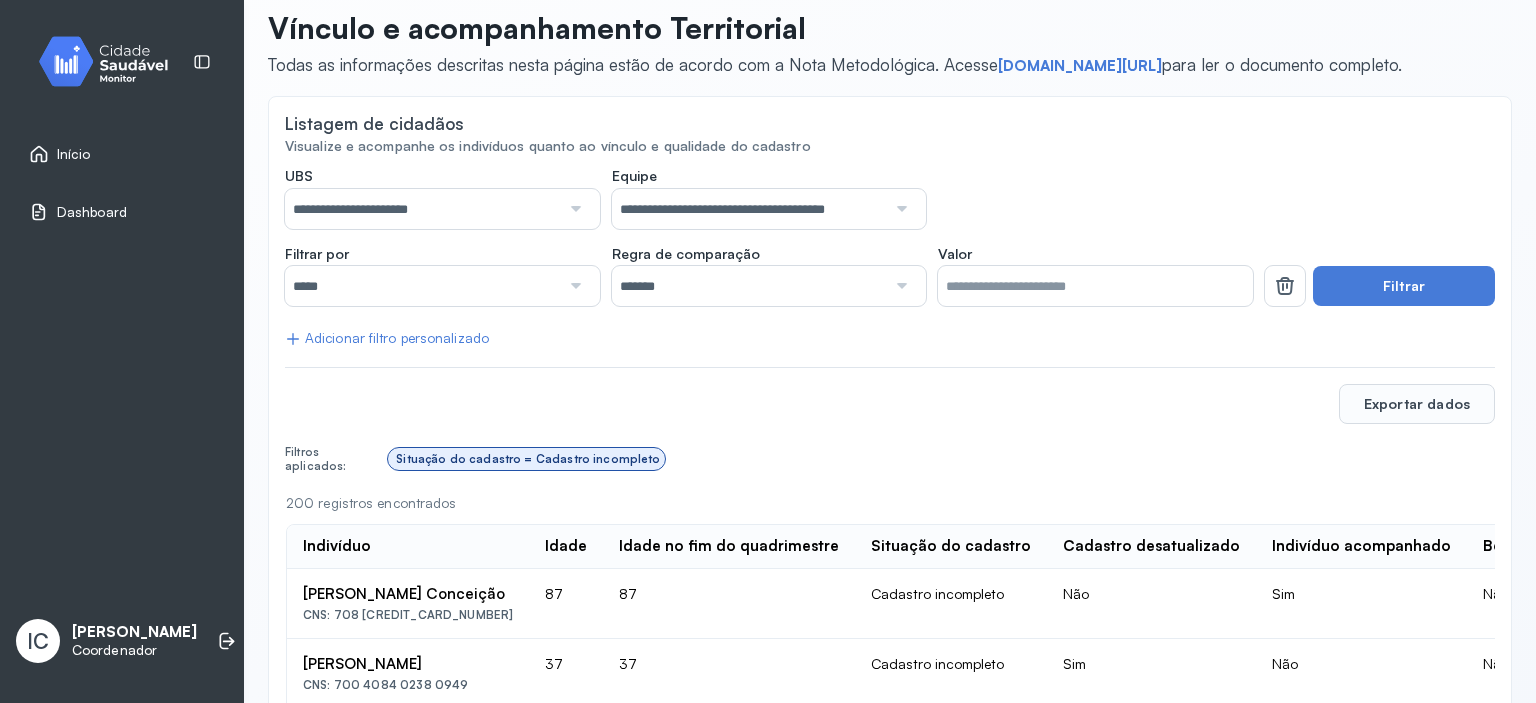 click on "Situação do cadastro = Cadastro incompleto" at bounding box center (528, 459) 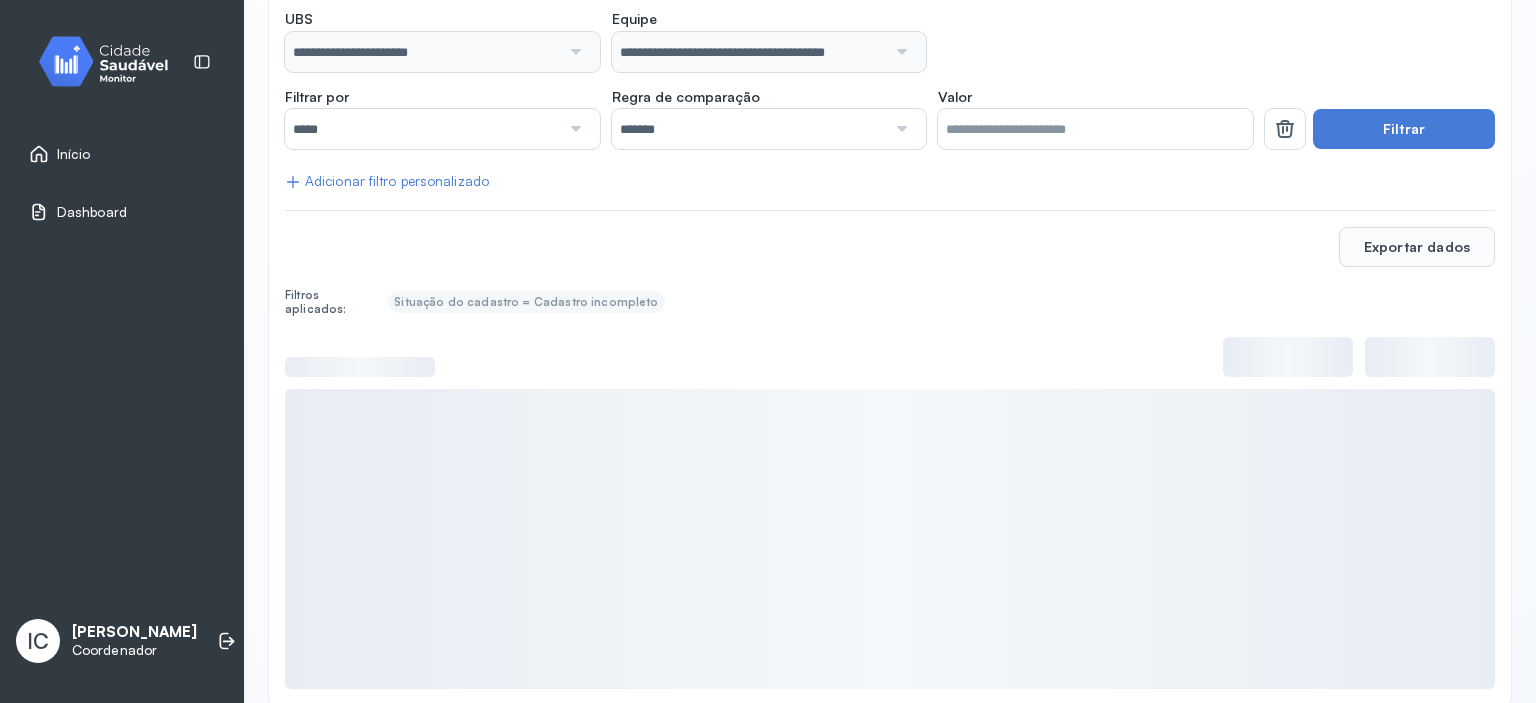 scroll, scrollTop: 283, scrollLeft: 0, axis: vertical 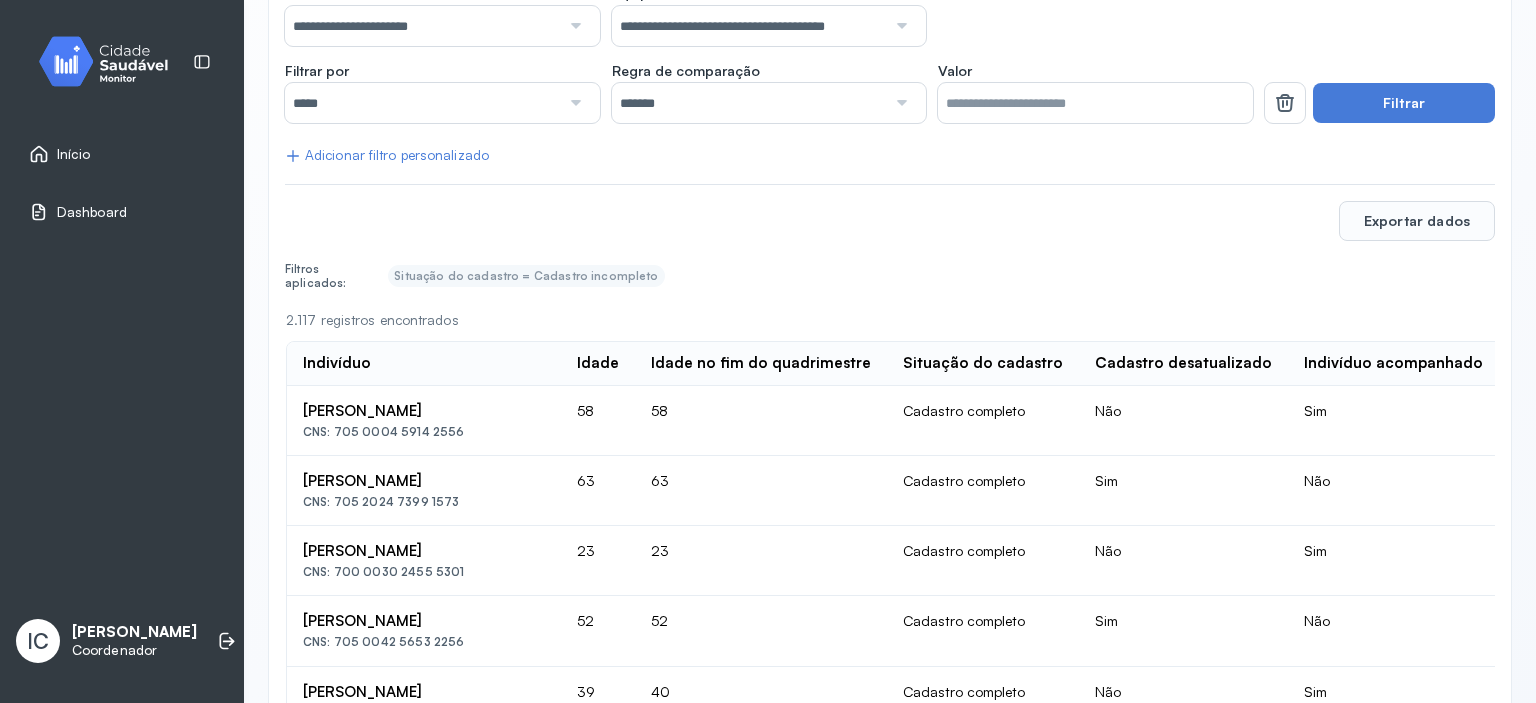 click at bounding box center (900, 26) 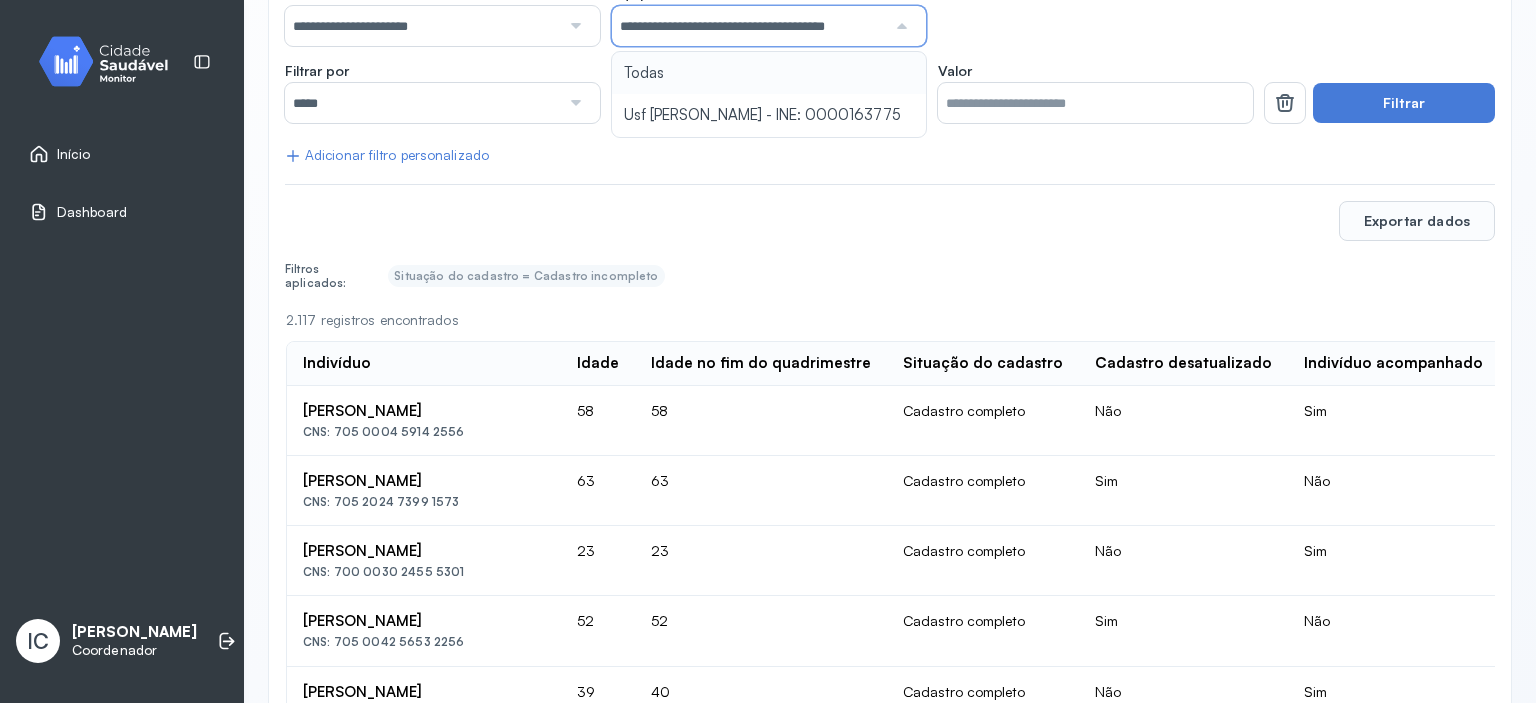 scroll, scrollTop: 0, scrollLeft: 9, axis: horizontal 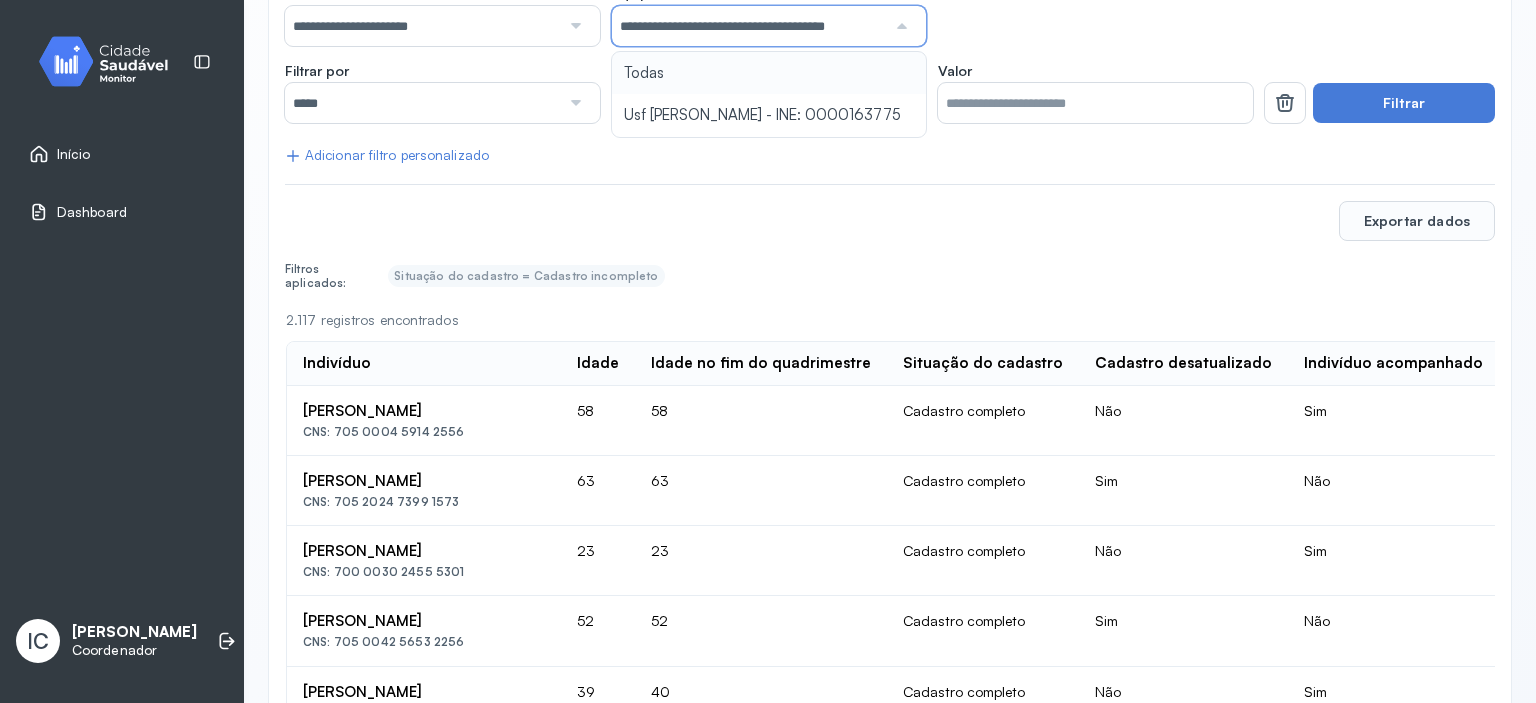 type on "*****" 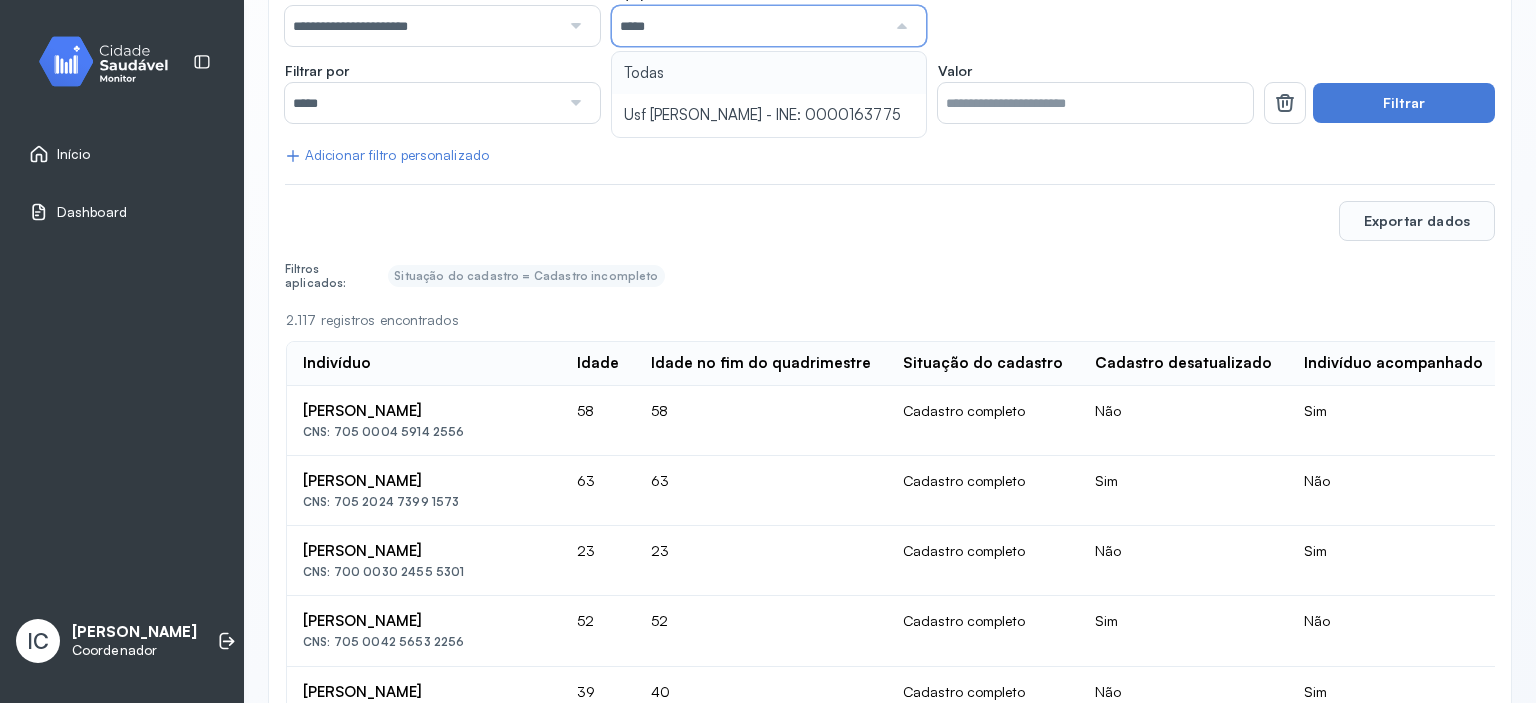 click on "**********" 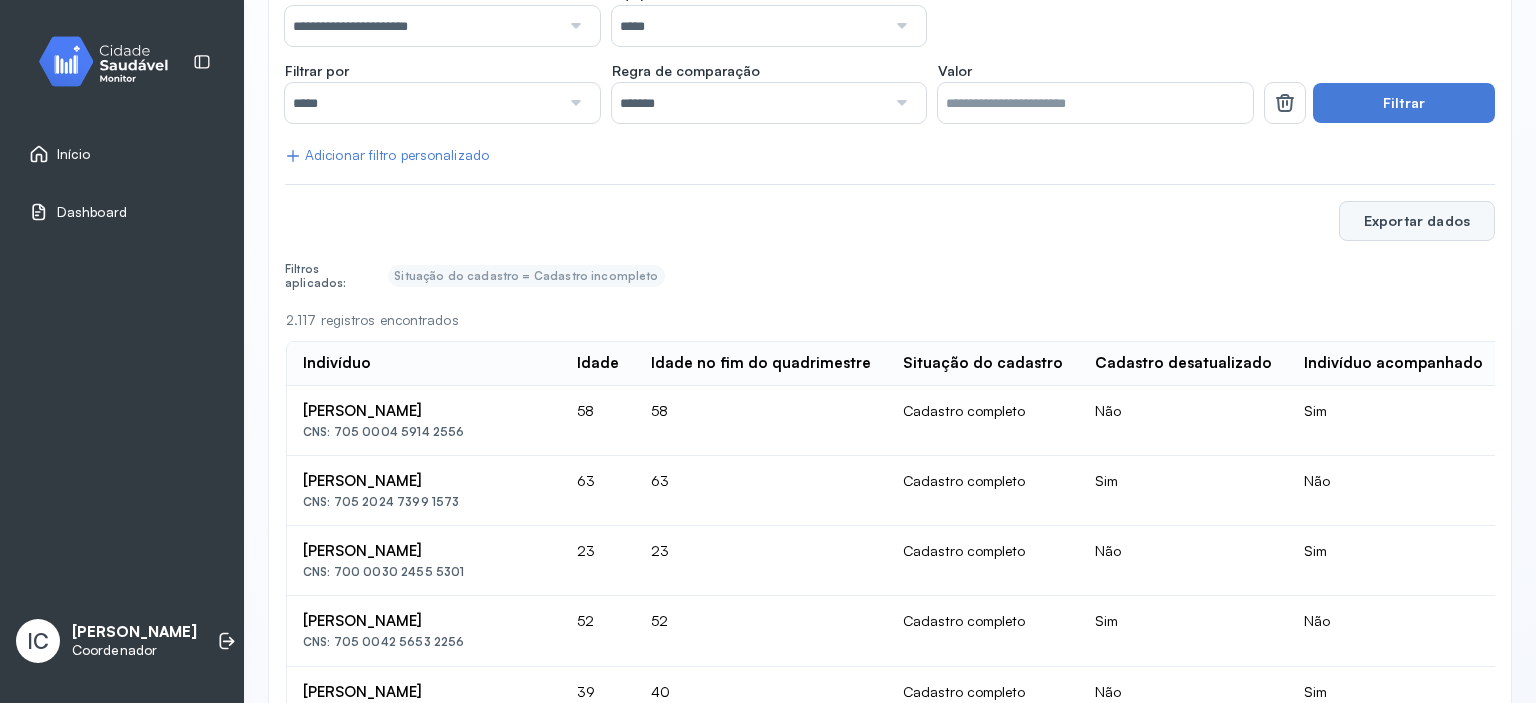 click on "Exportar dados" at bounding box center (1417, 221) 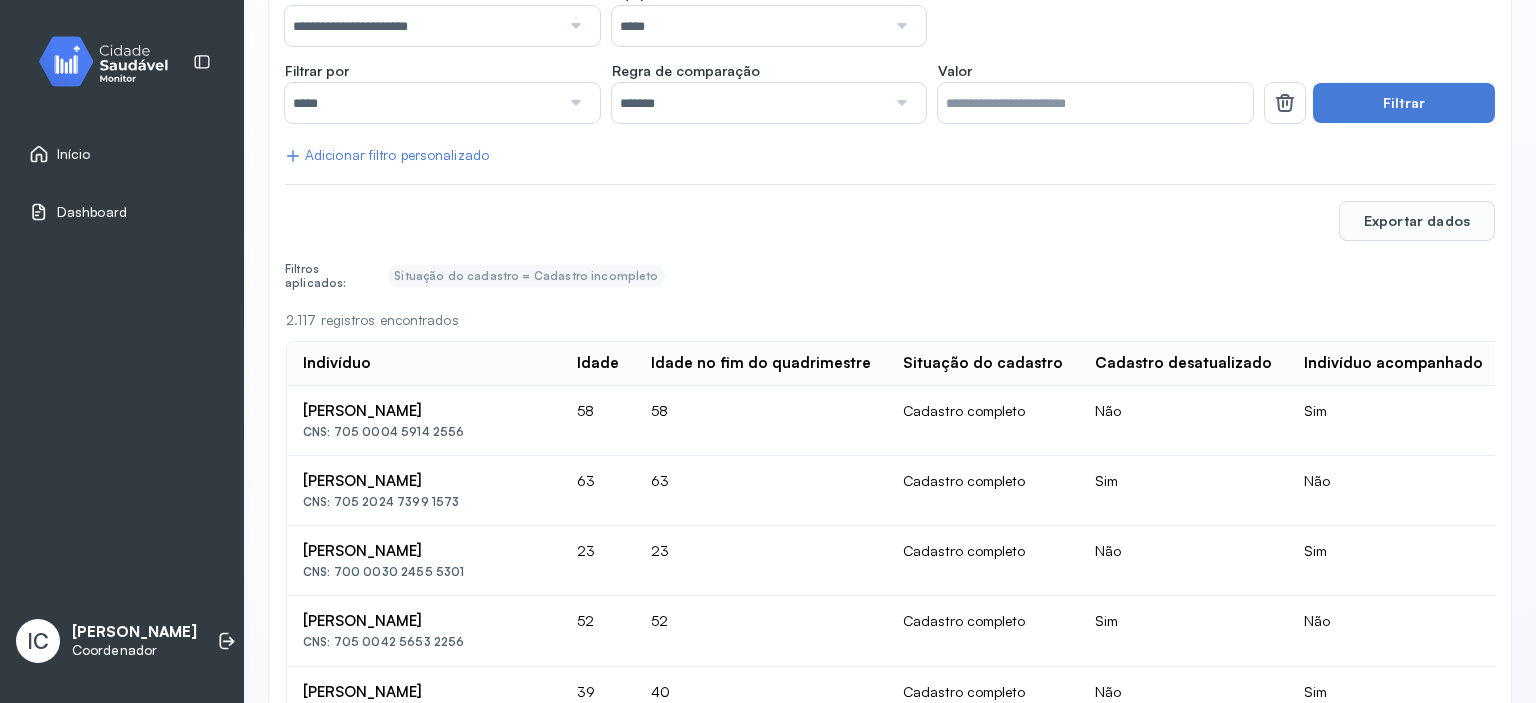 click on "**********" 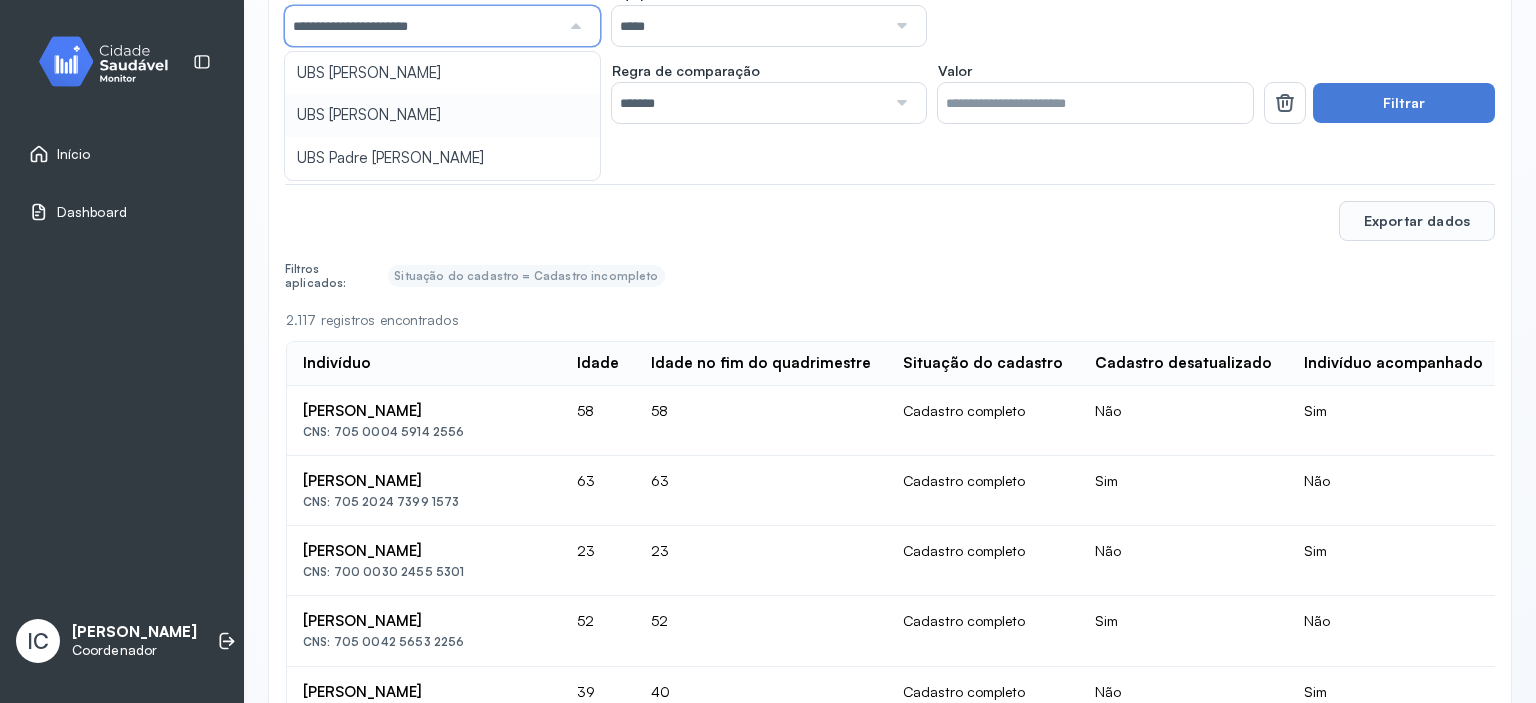 type on "**********" 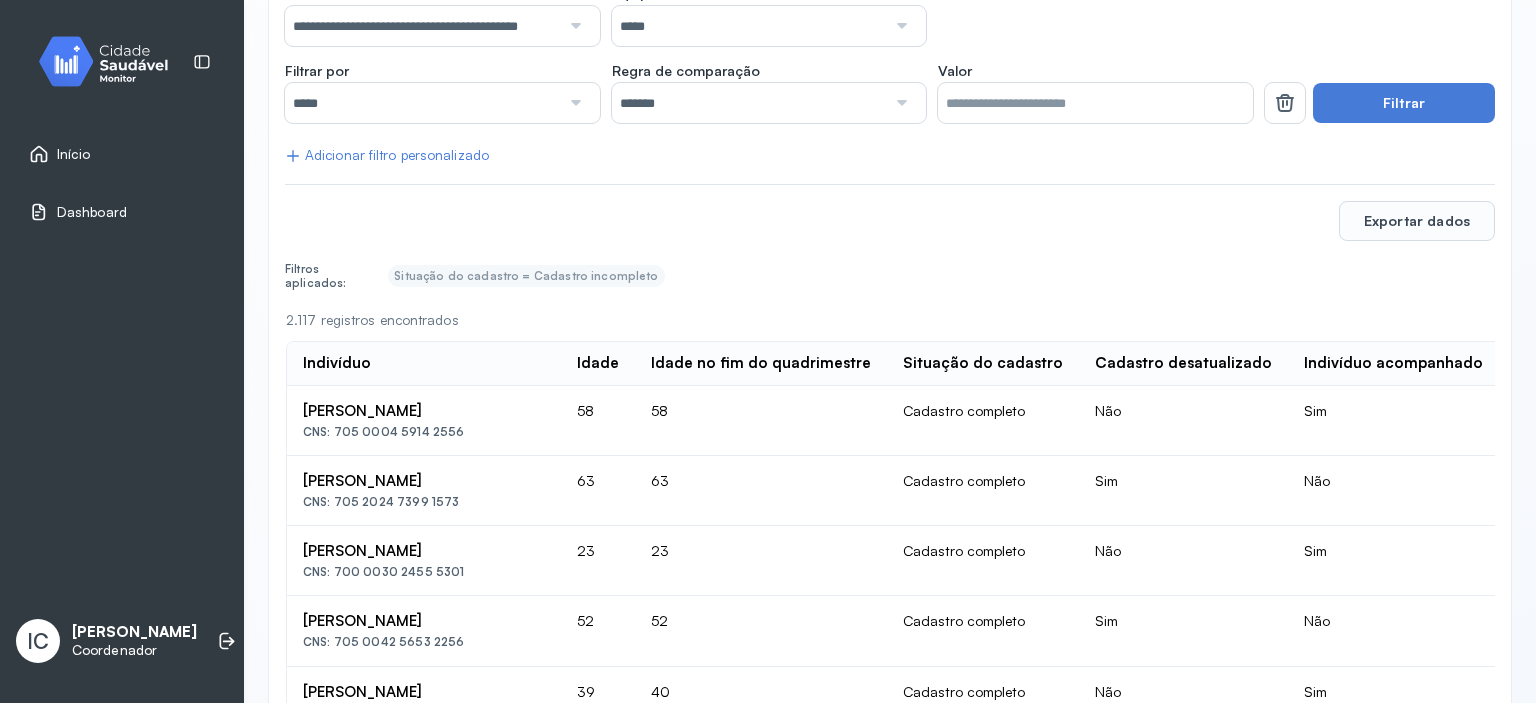 click on "**********" 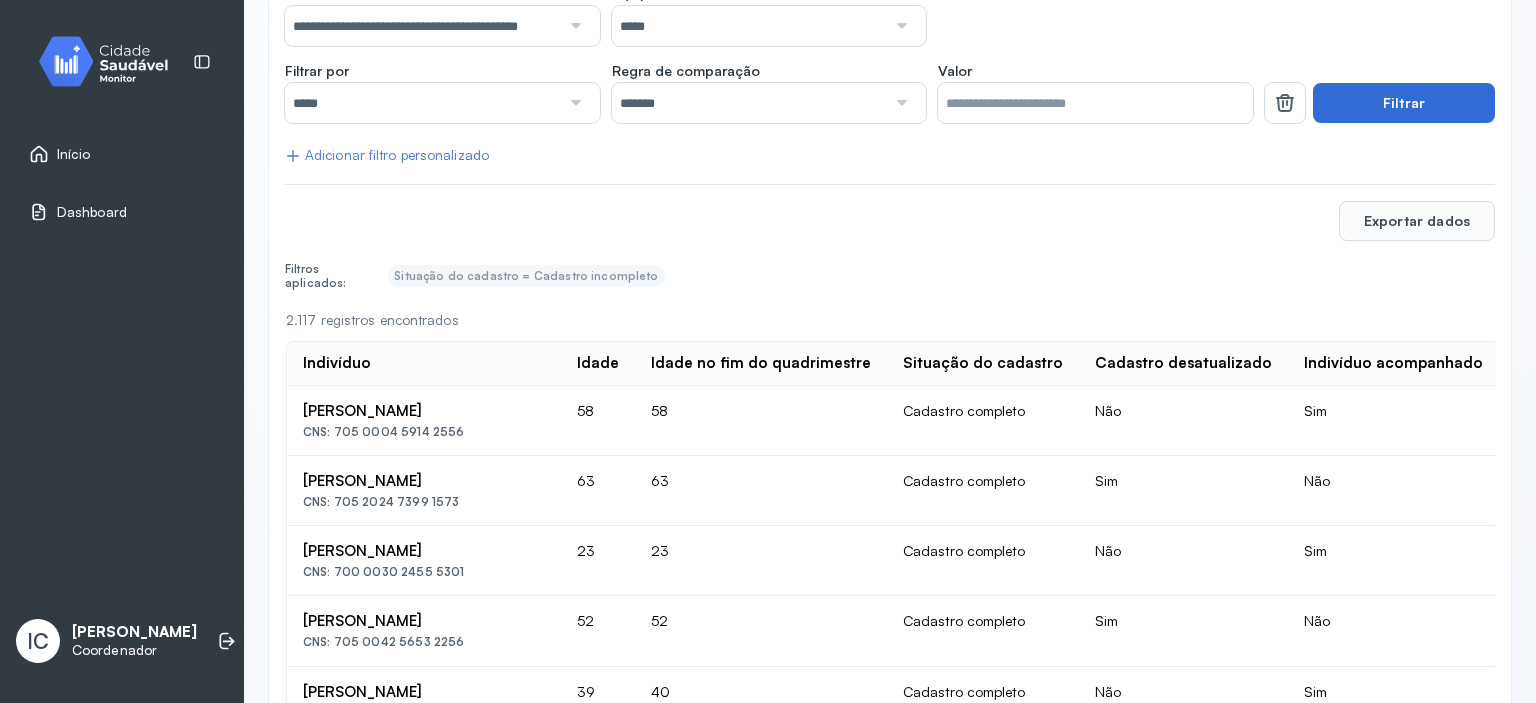 click on "Filtrar" at bounding box center (1404, 103) 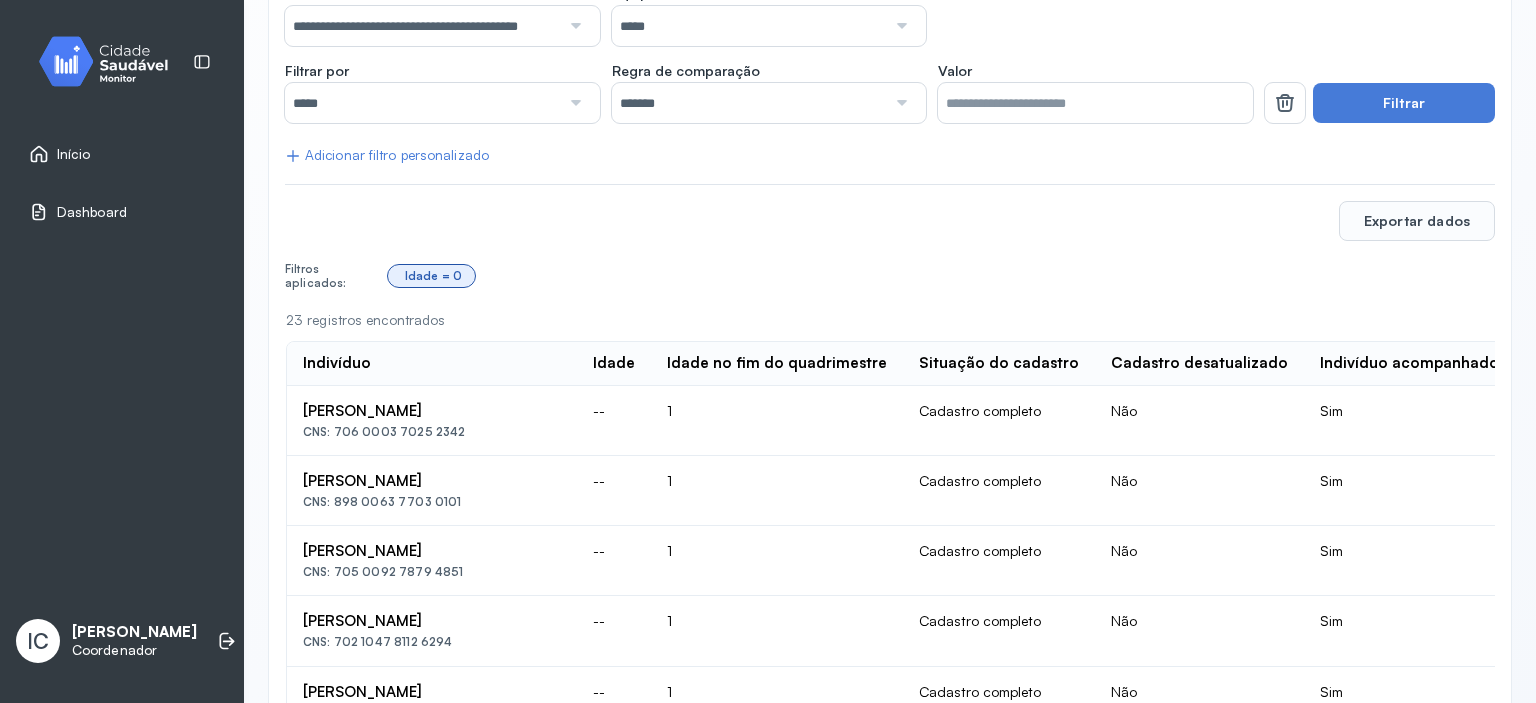 click at bounding box center (900, 103) 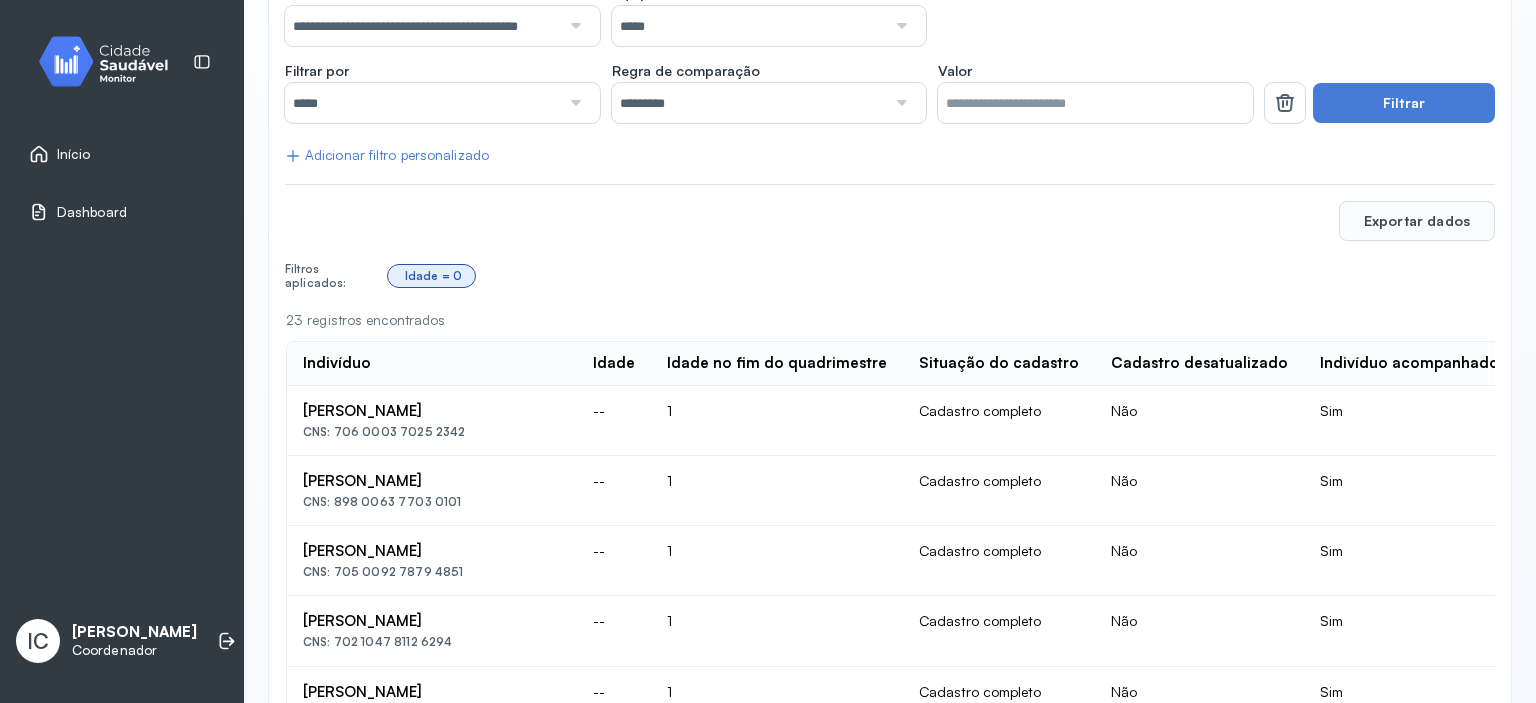 click on "**********" 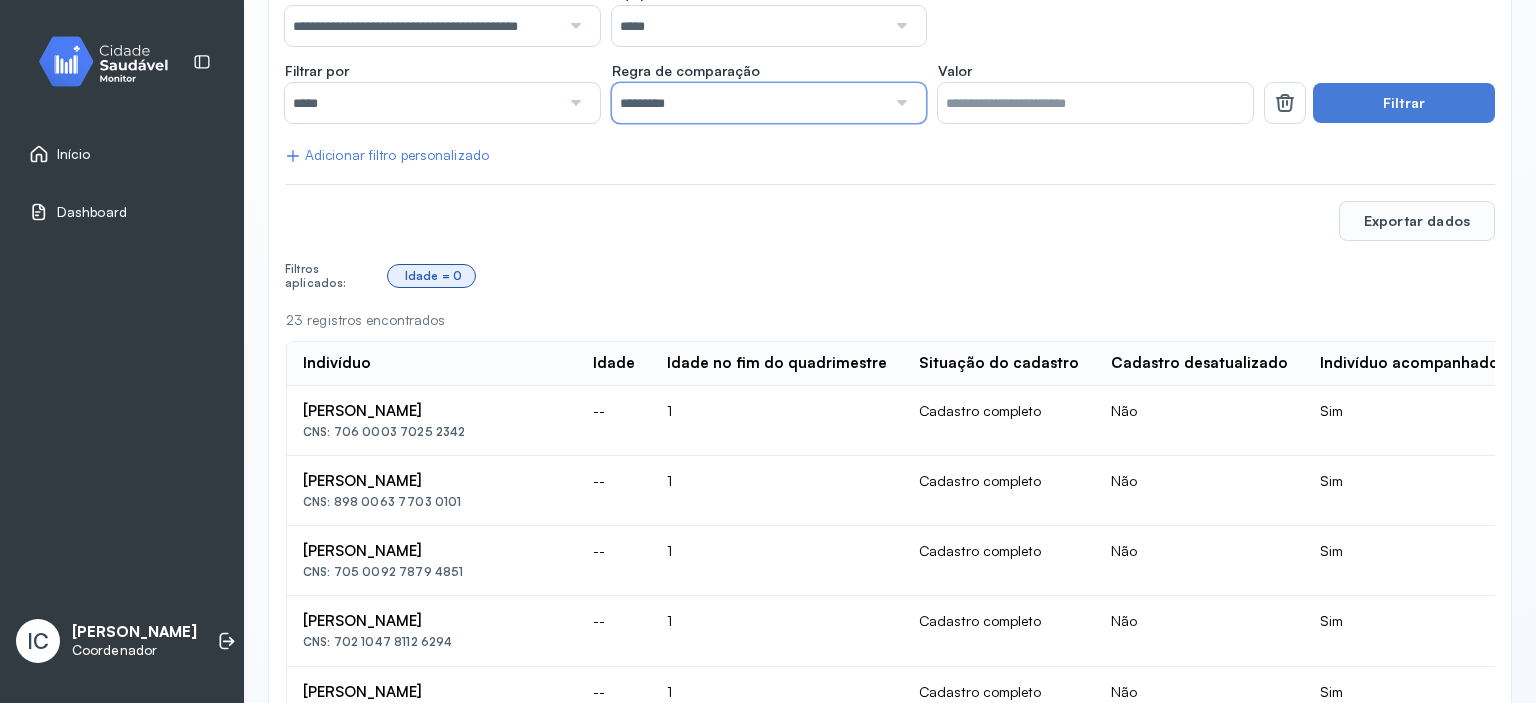 click on "*********" at bounding box center [749, 103] 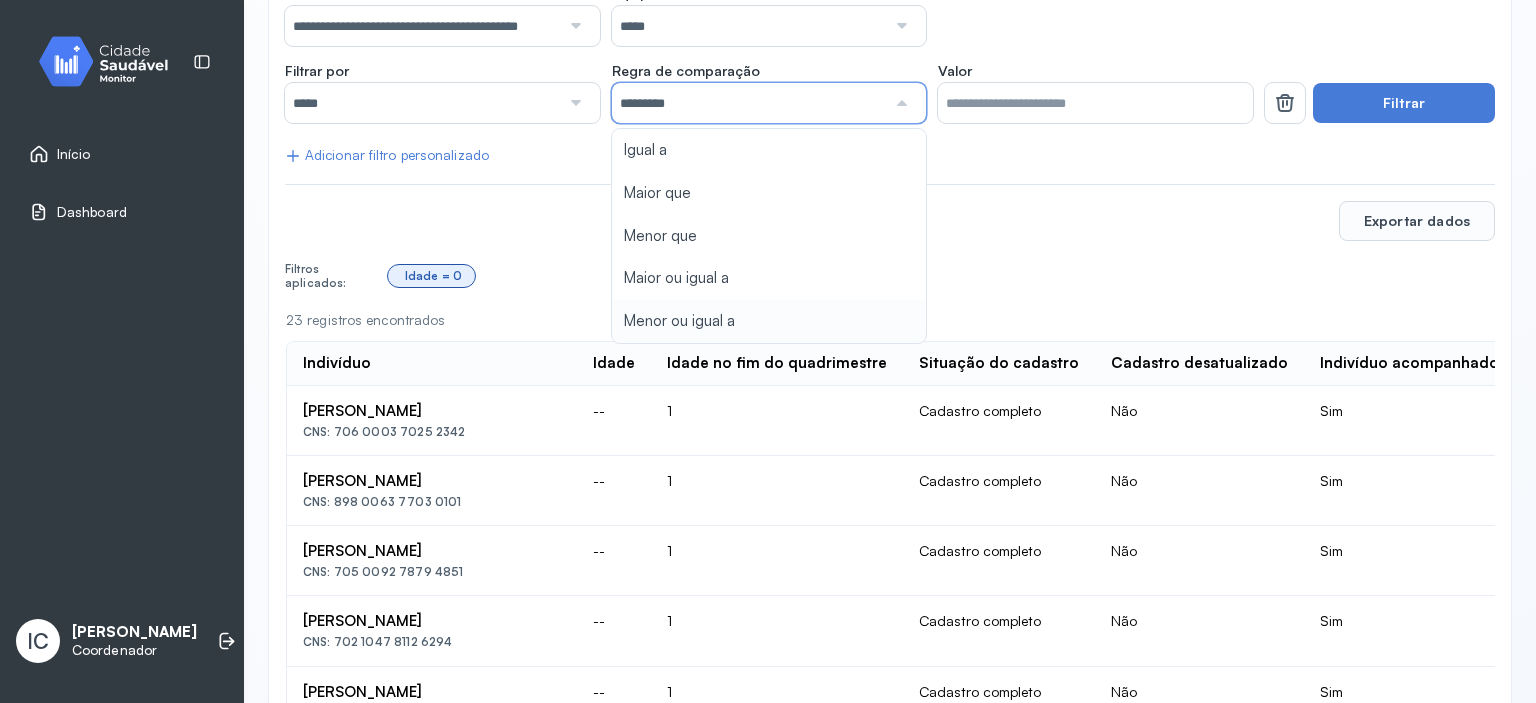 type on "**********" 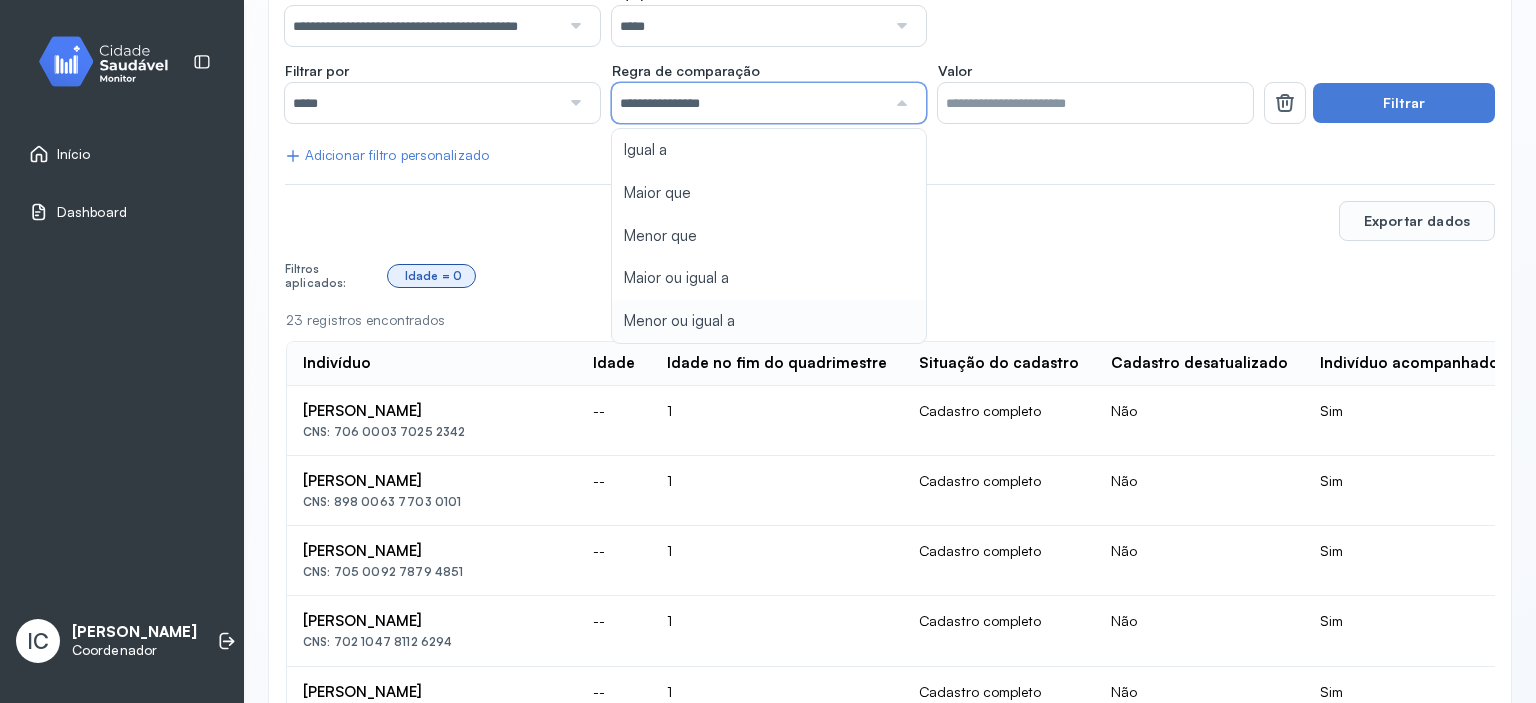 click on "**********" 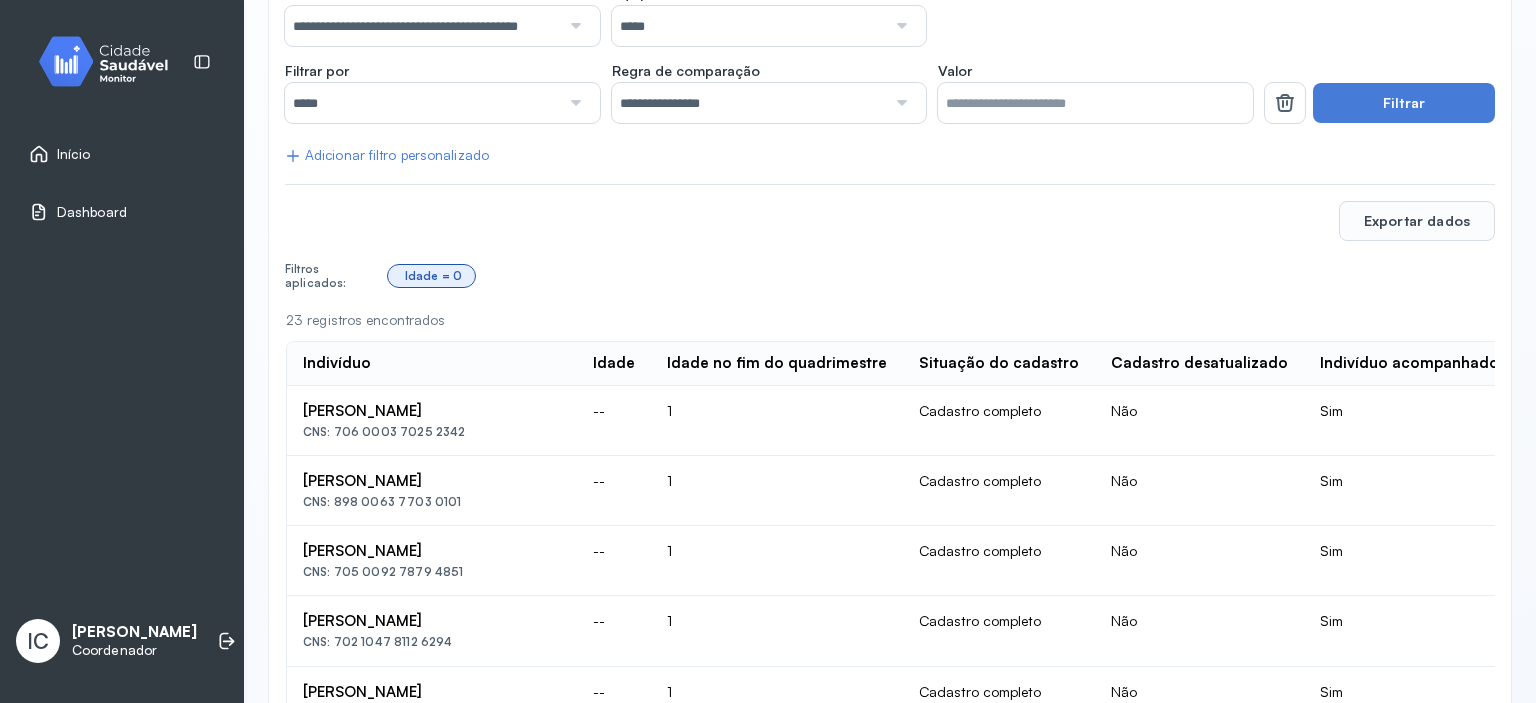 click at bounding box center (574, 103) 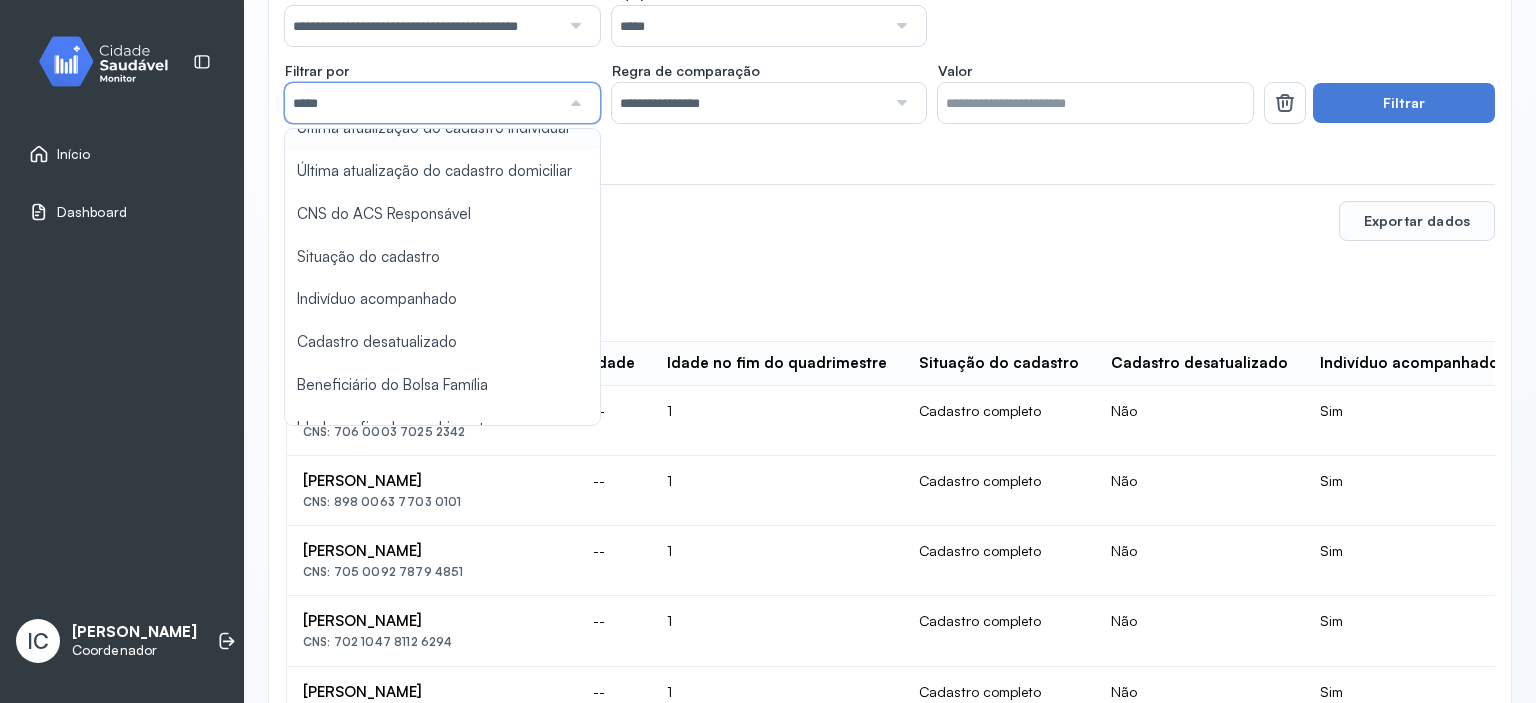scroll, scrollTop: 174, scrollLeft: 0, axis: vertical 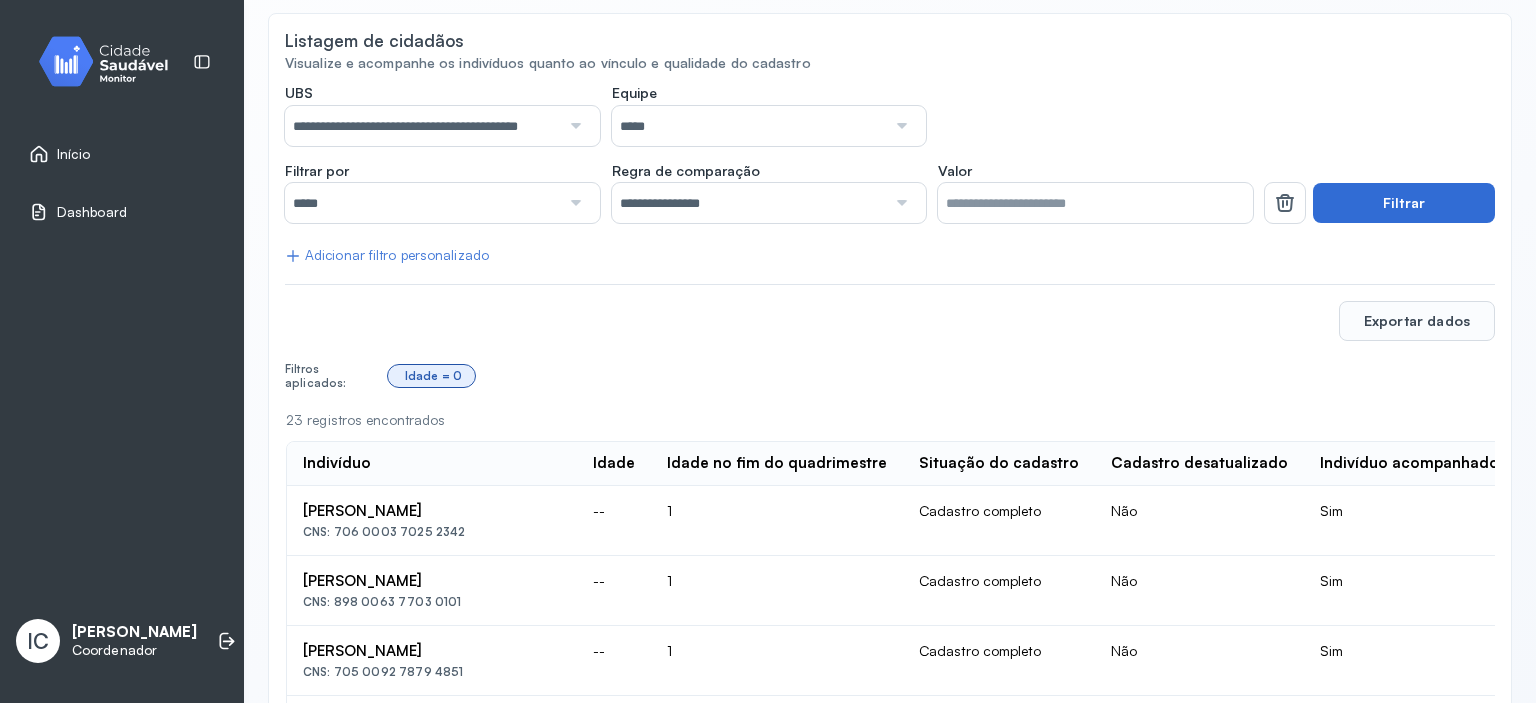 click on "Filtrar" at bounding box center [1404, 203] 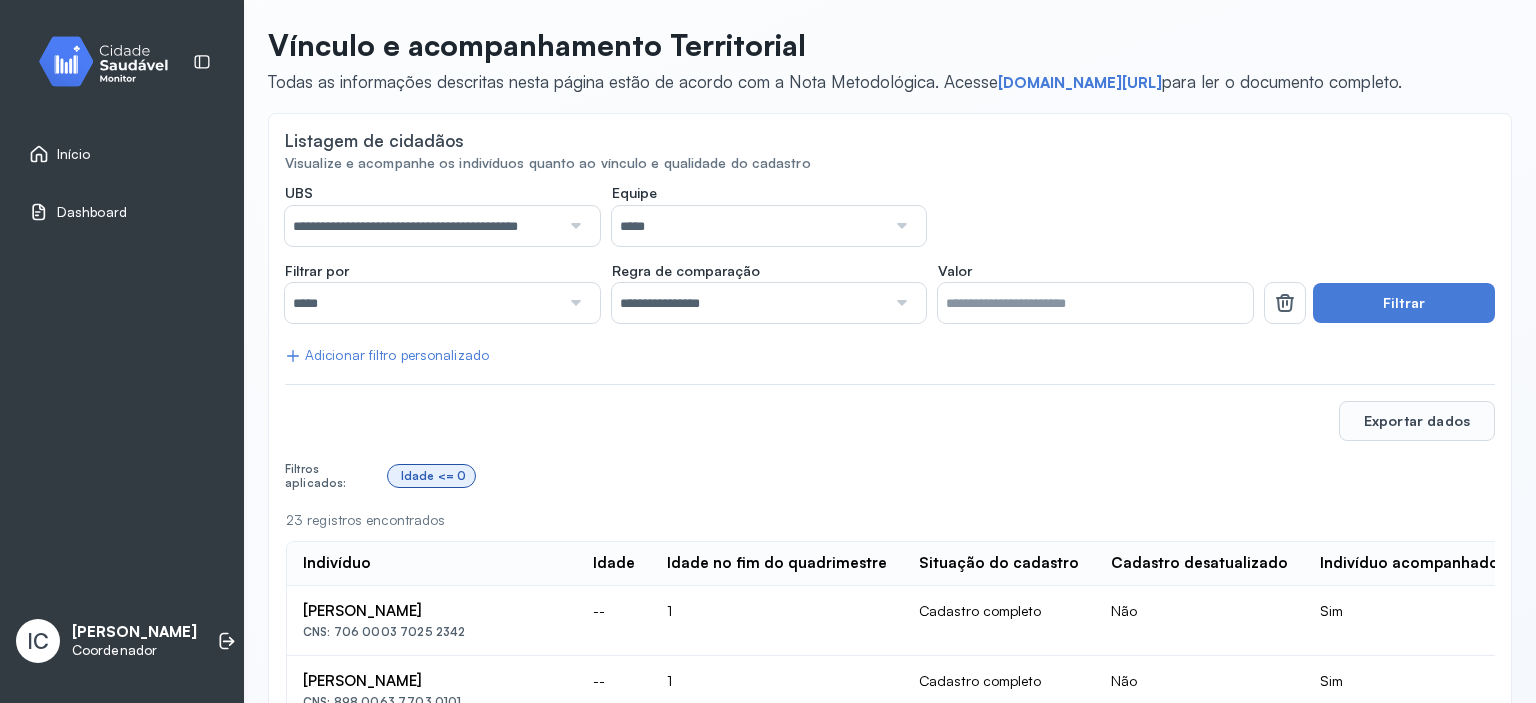 scroll, scrollTop: 0, scrollLeft: 0, axis: both 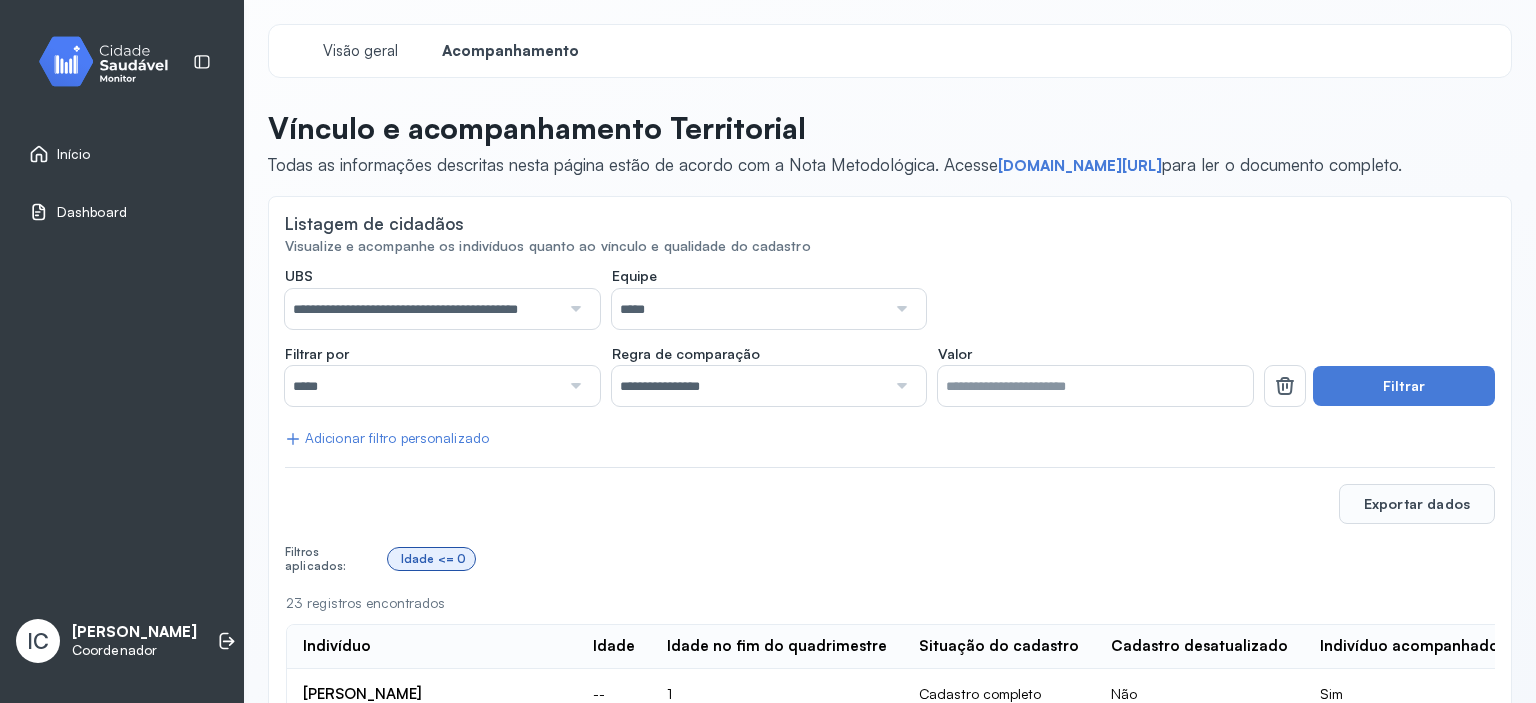 click on "Dashboard" at bounding box center (92, 212) 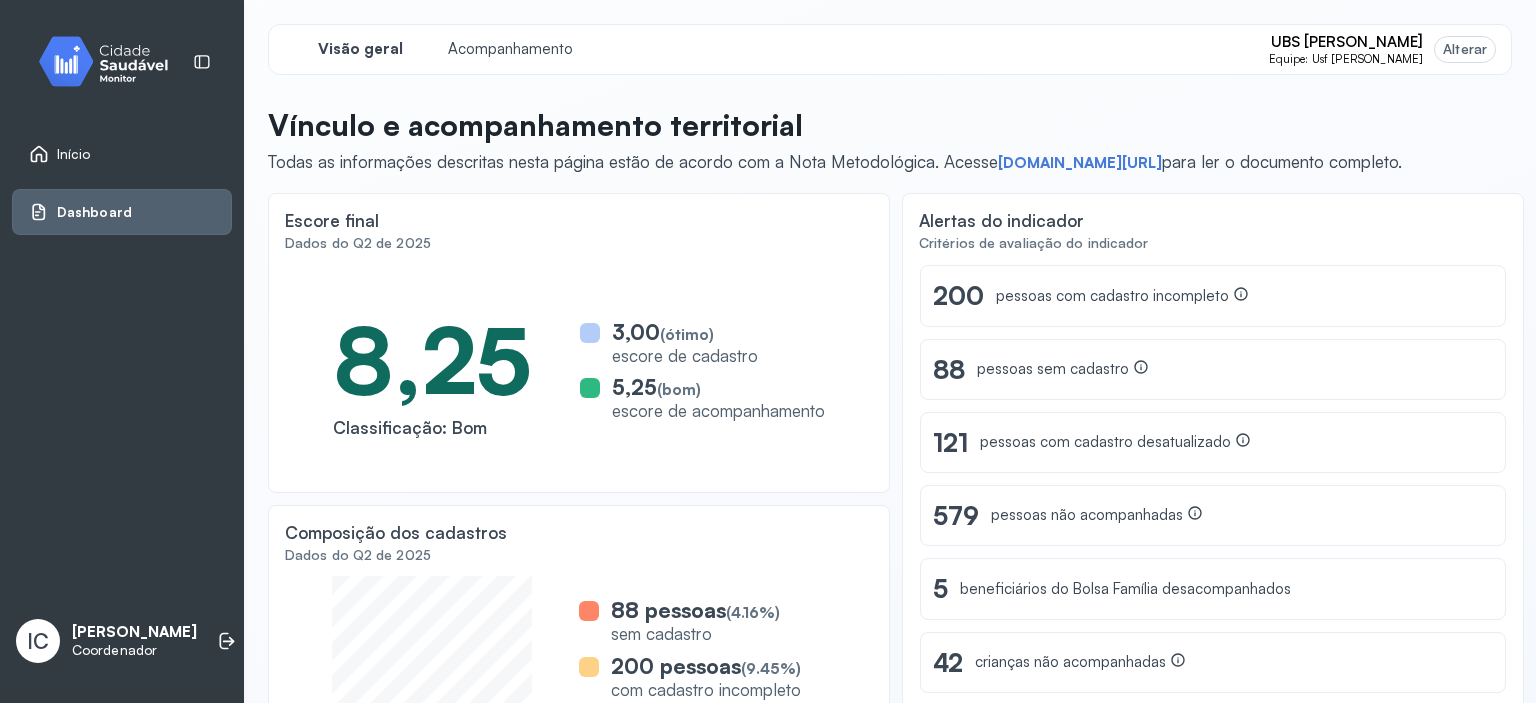 click 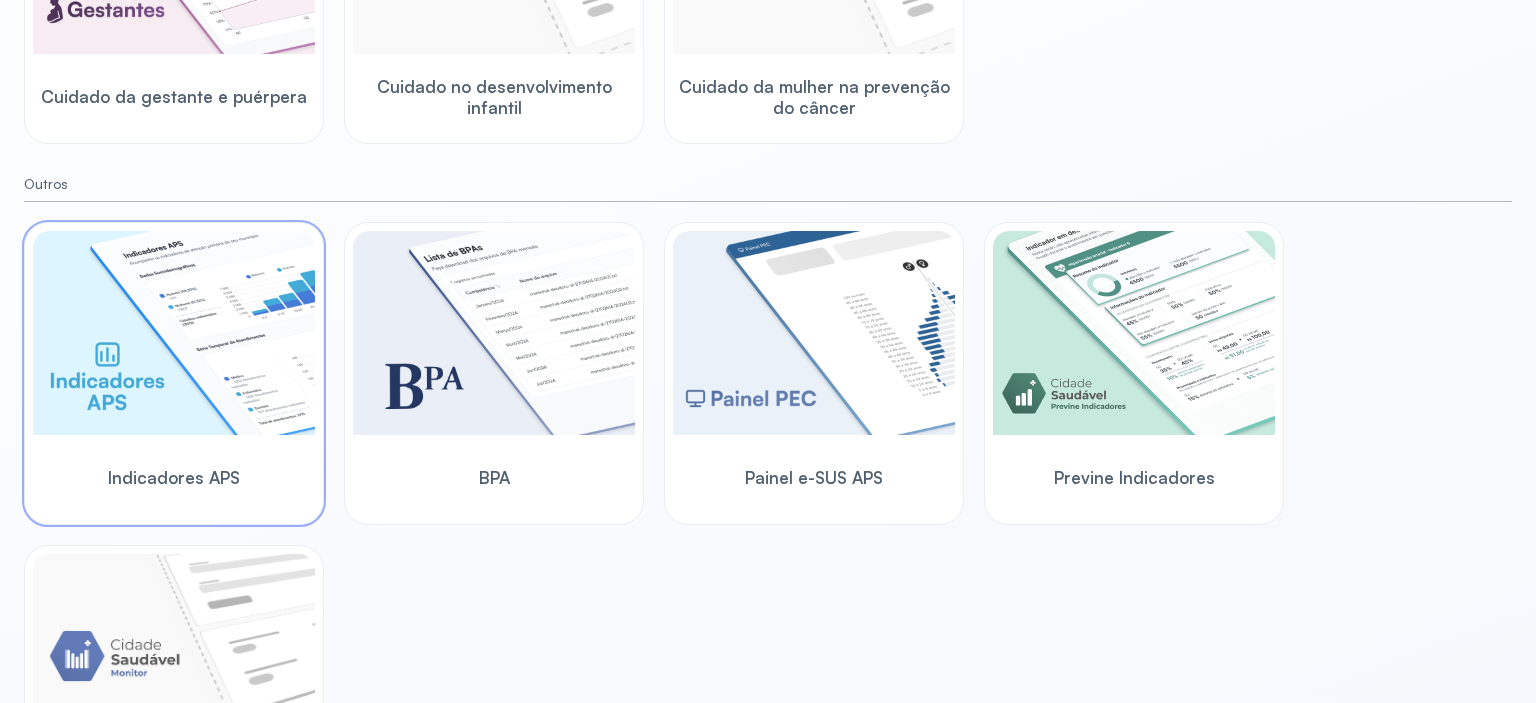 scroll, scrollTop: 591, scrollLeft: 0, axis: vertical 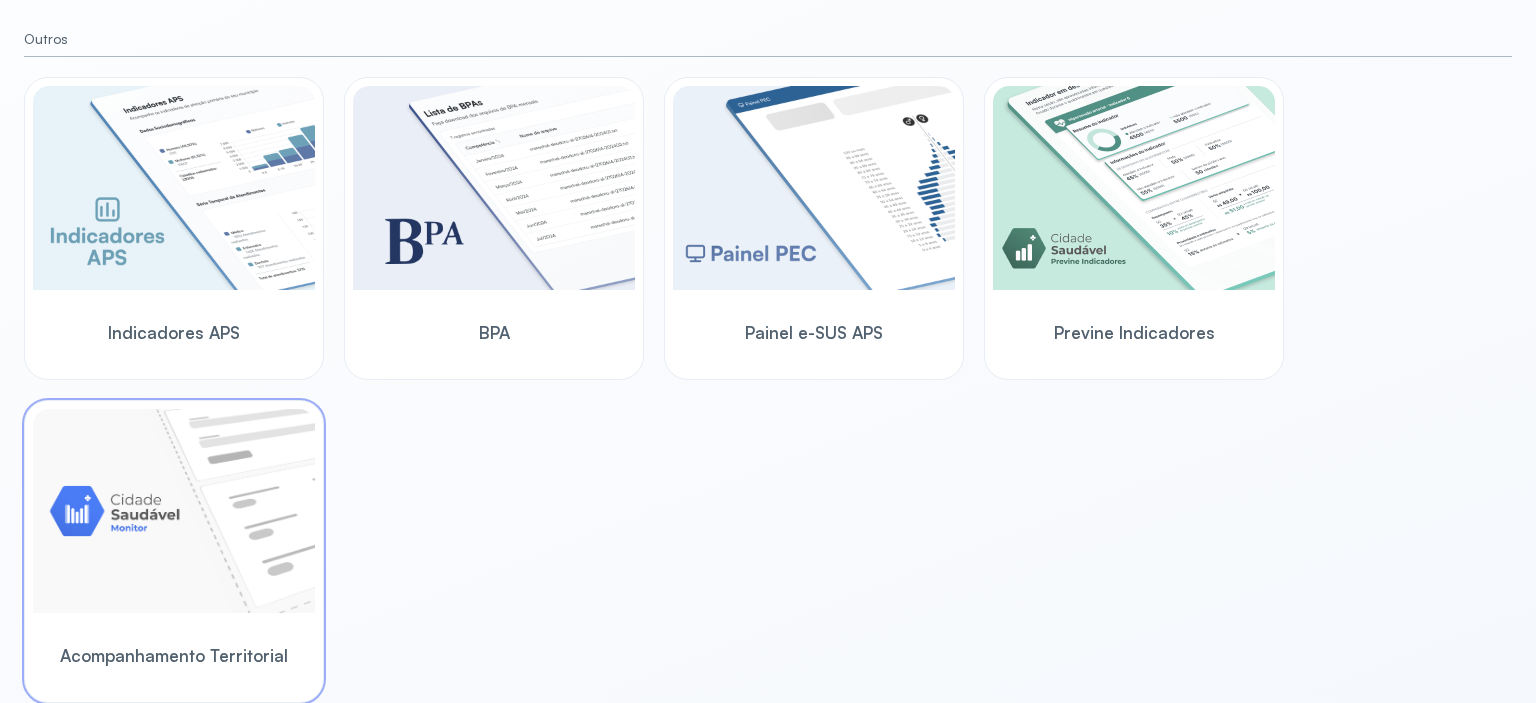 click at bounding box center (174, 511) 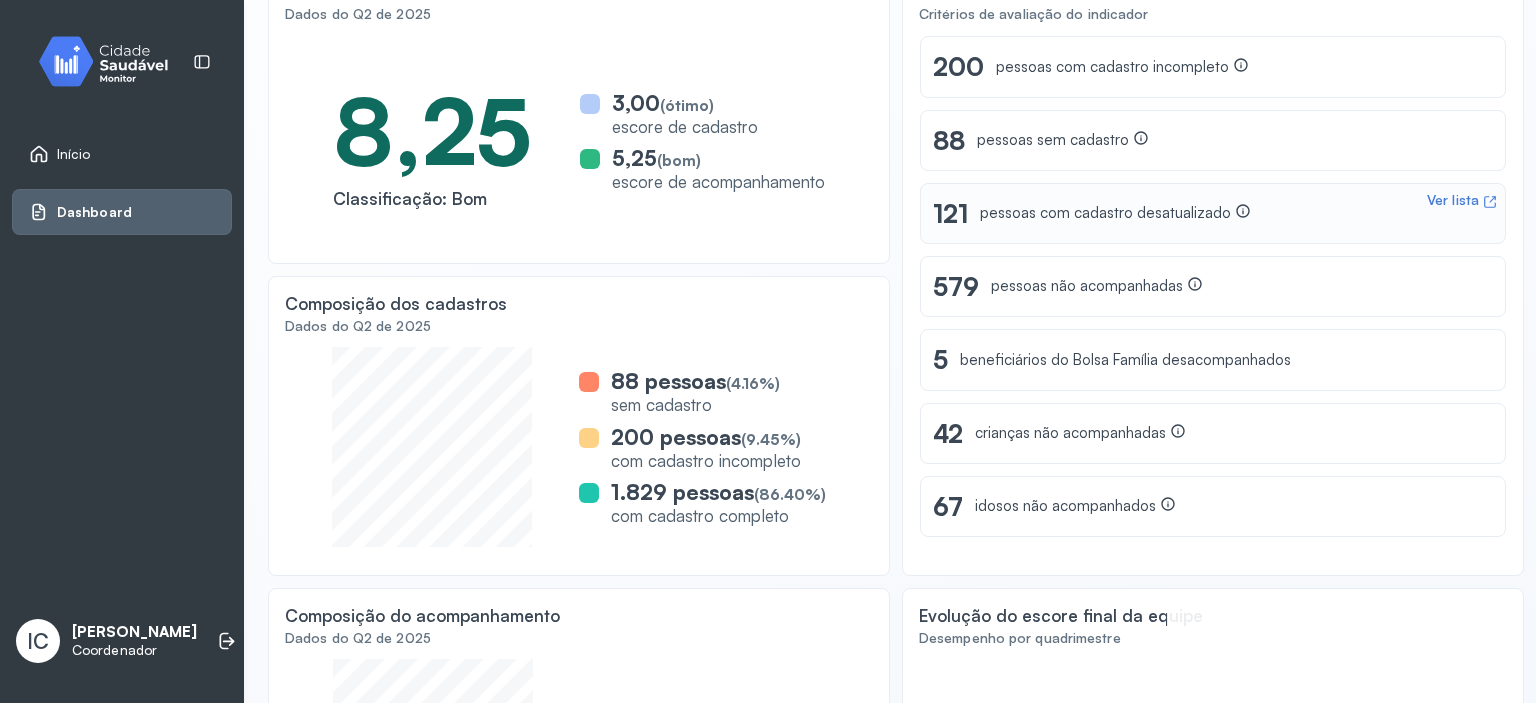 scroll, scrollTop: 212, scrollLeft: 0, axis: vertical 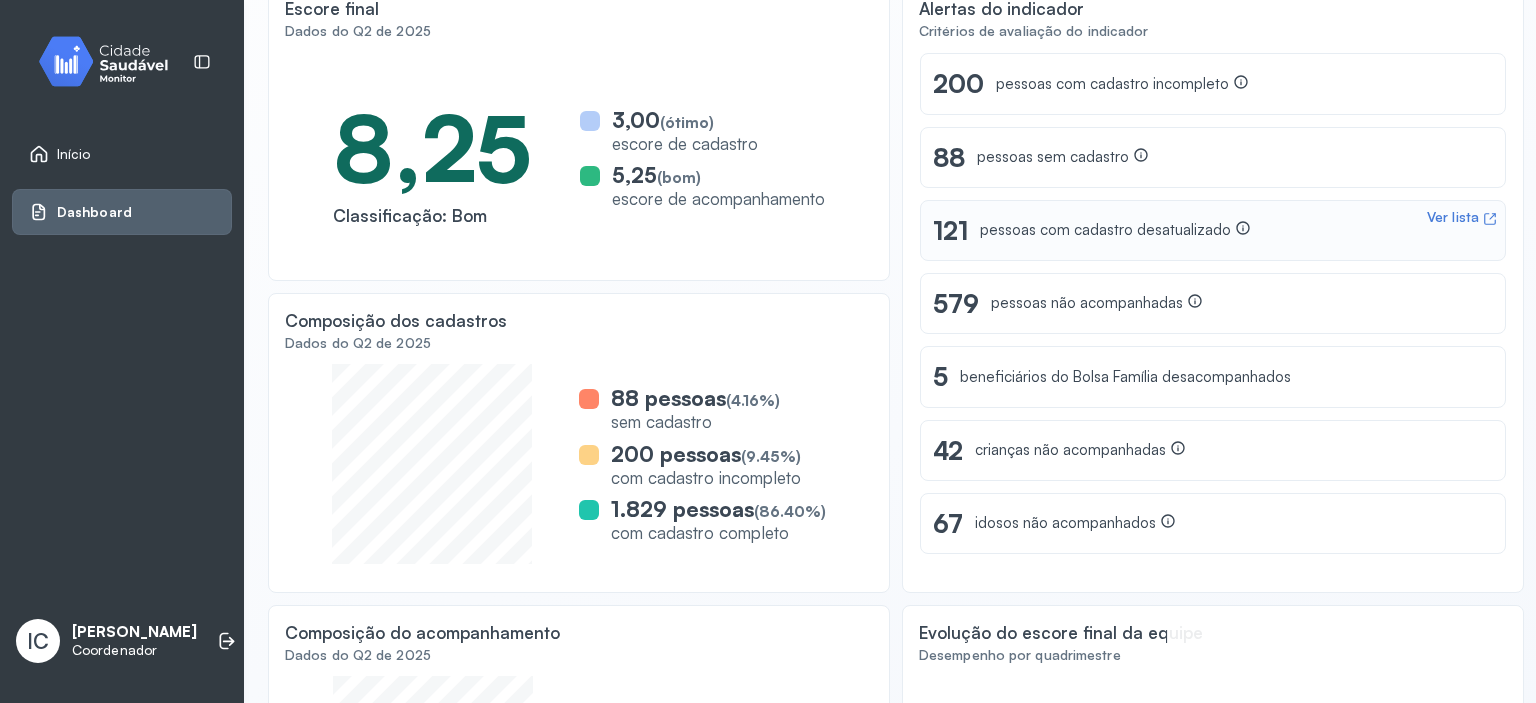 click on "Ver lista  121 pessoas com cadastro desatualizado" at bounding box center (1213, 230) 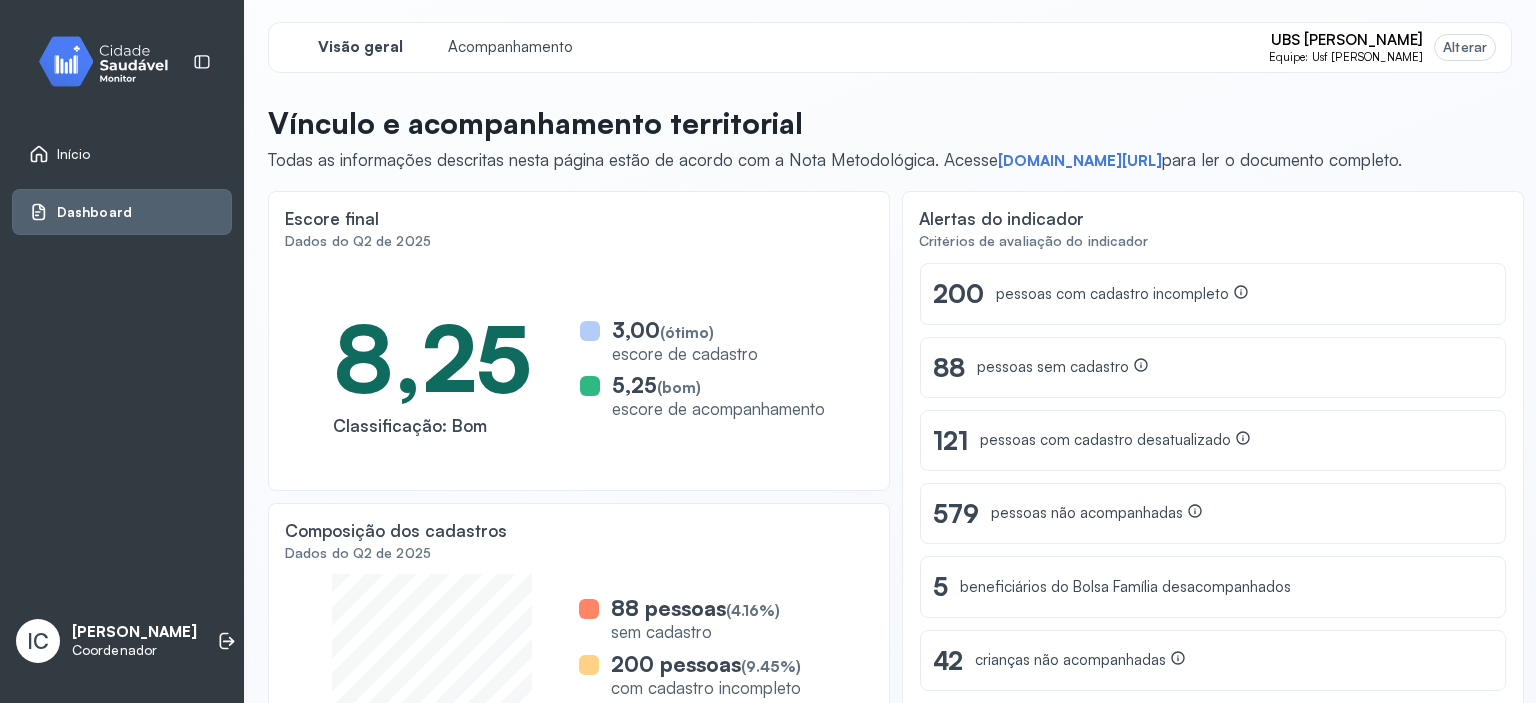 scroll, scrollTop: 0, scrollLeft: 0, axis: both 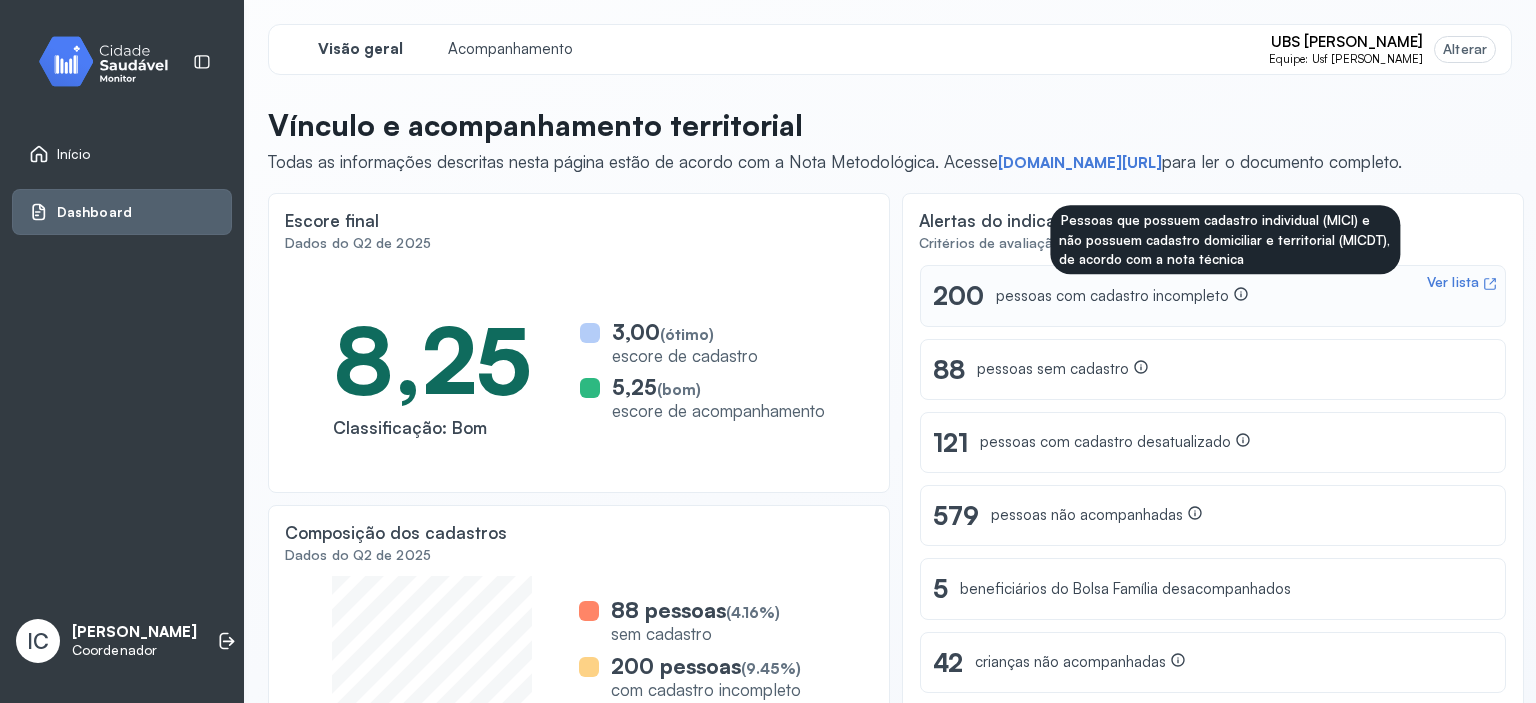 click 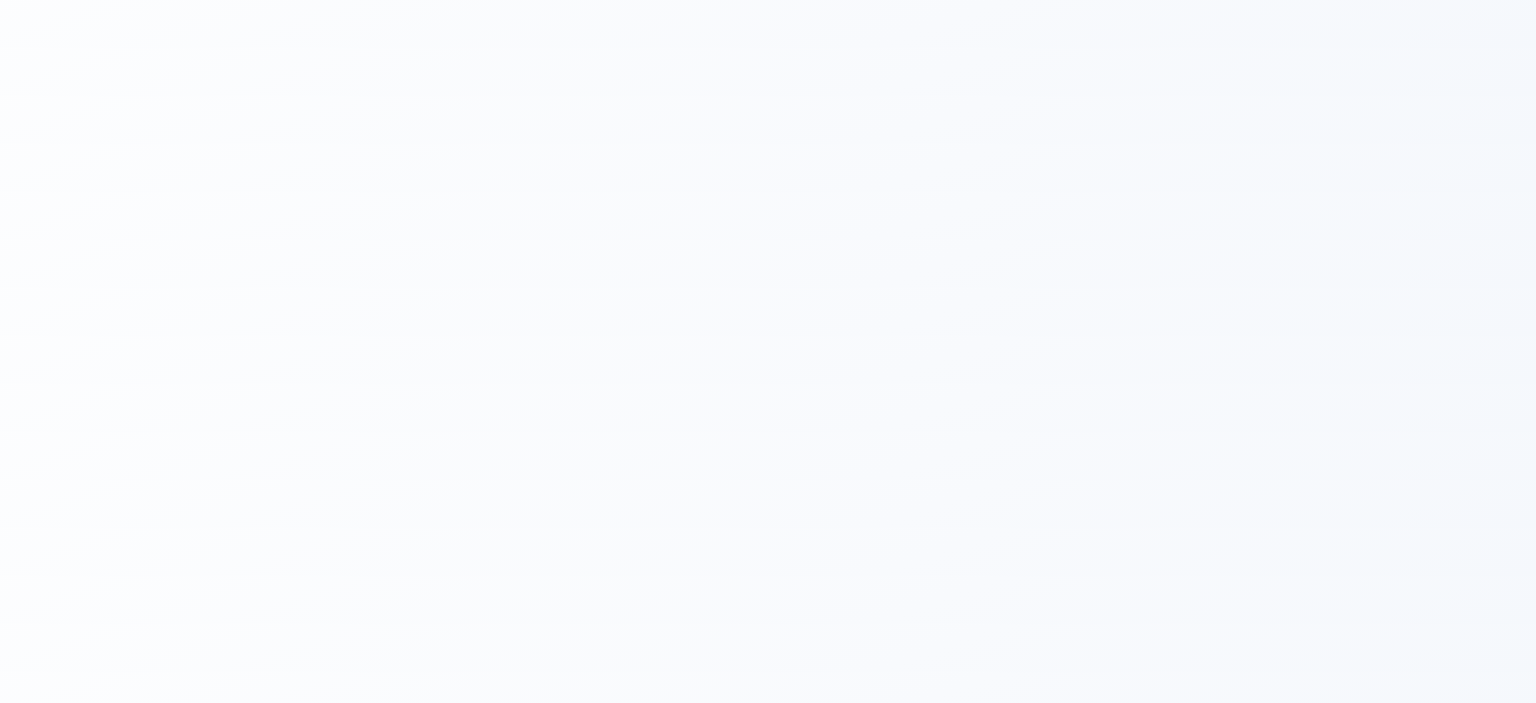 scroll, scrollTop: 0, scrollLeft: 0, axis: both 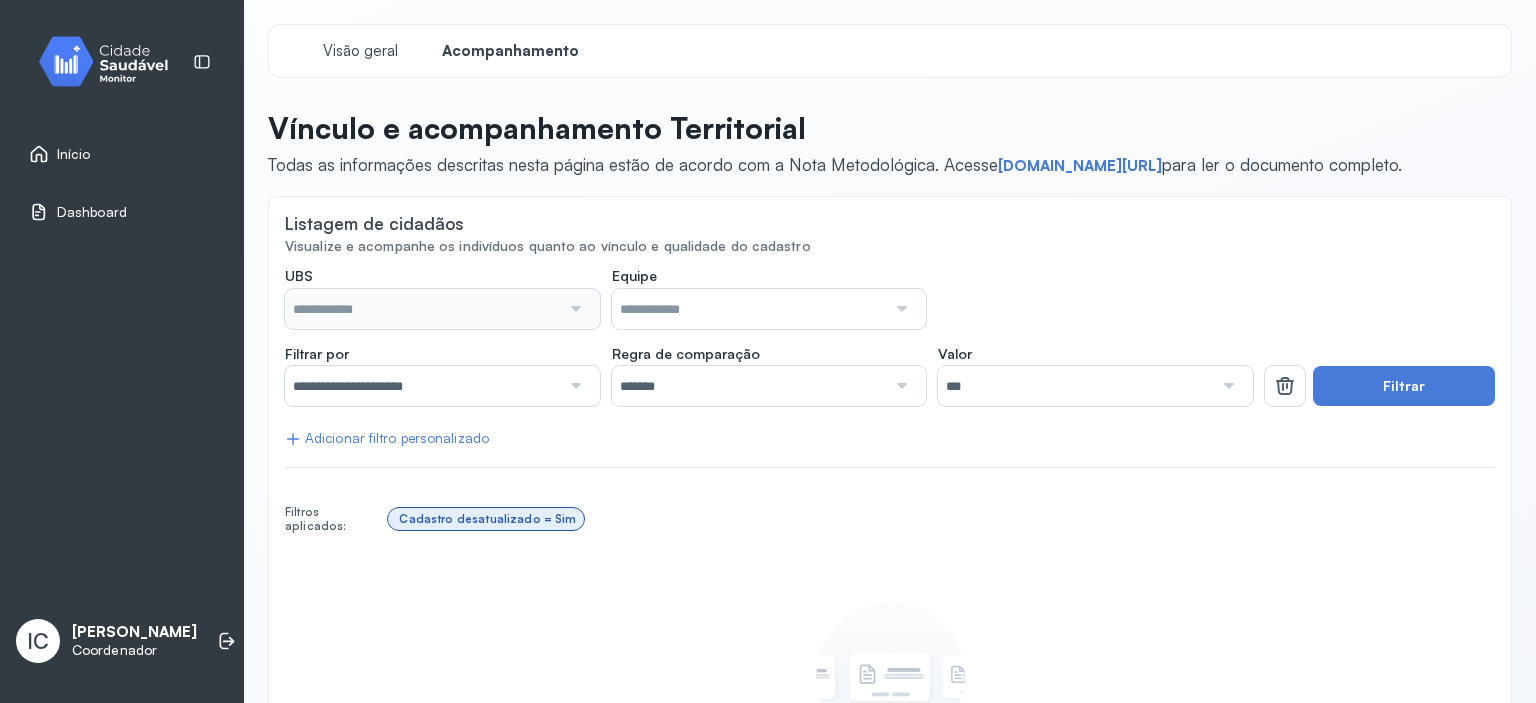 type on "**********" 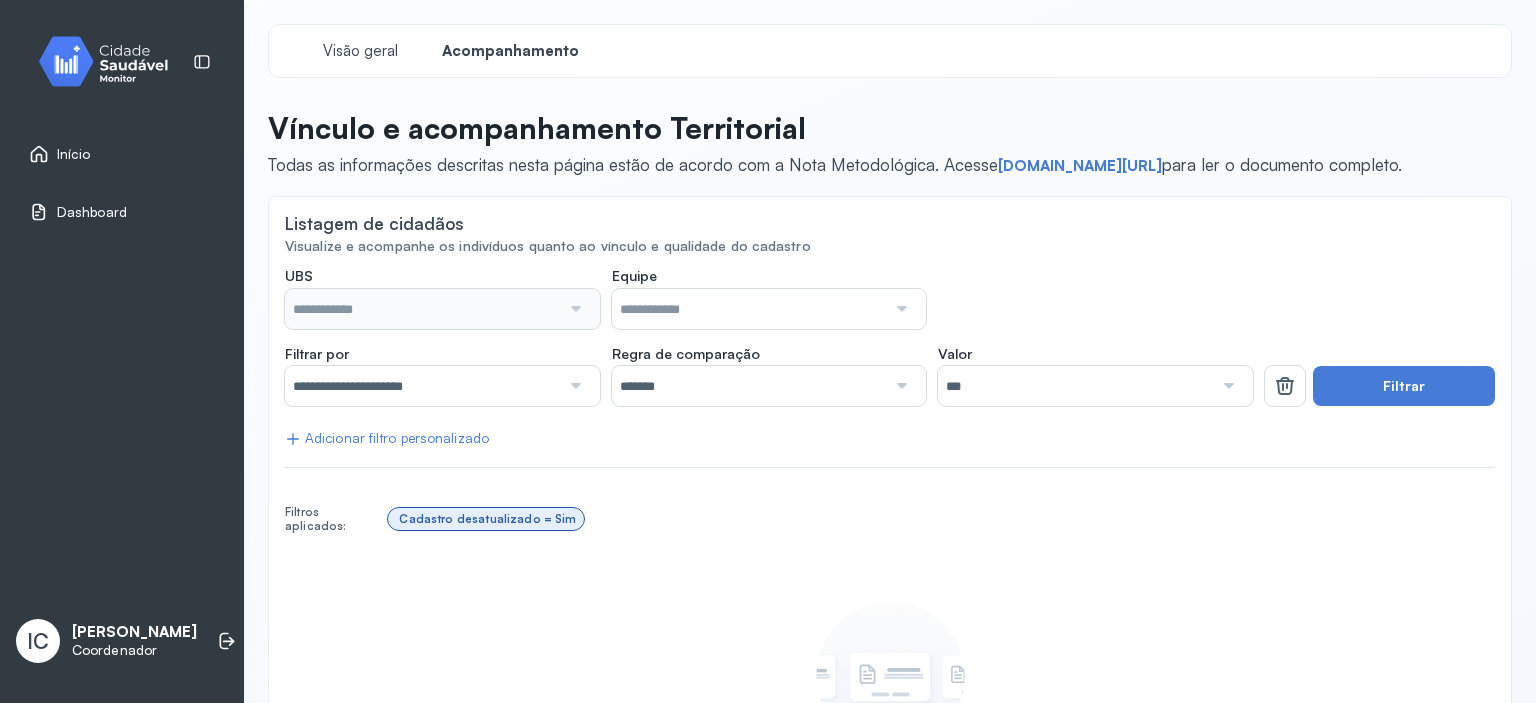 type on "**********" 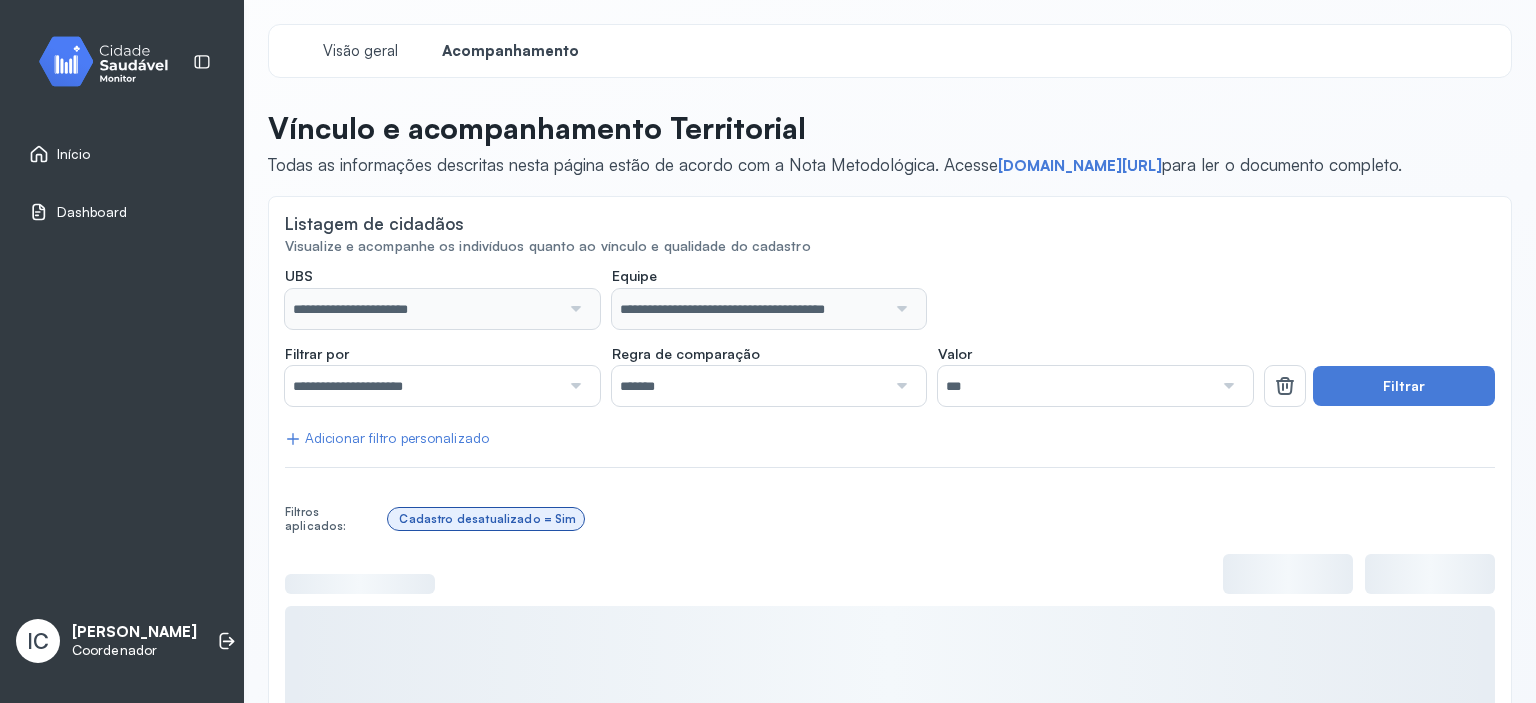 click at bounding box center (574, 386) 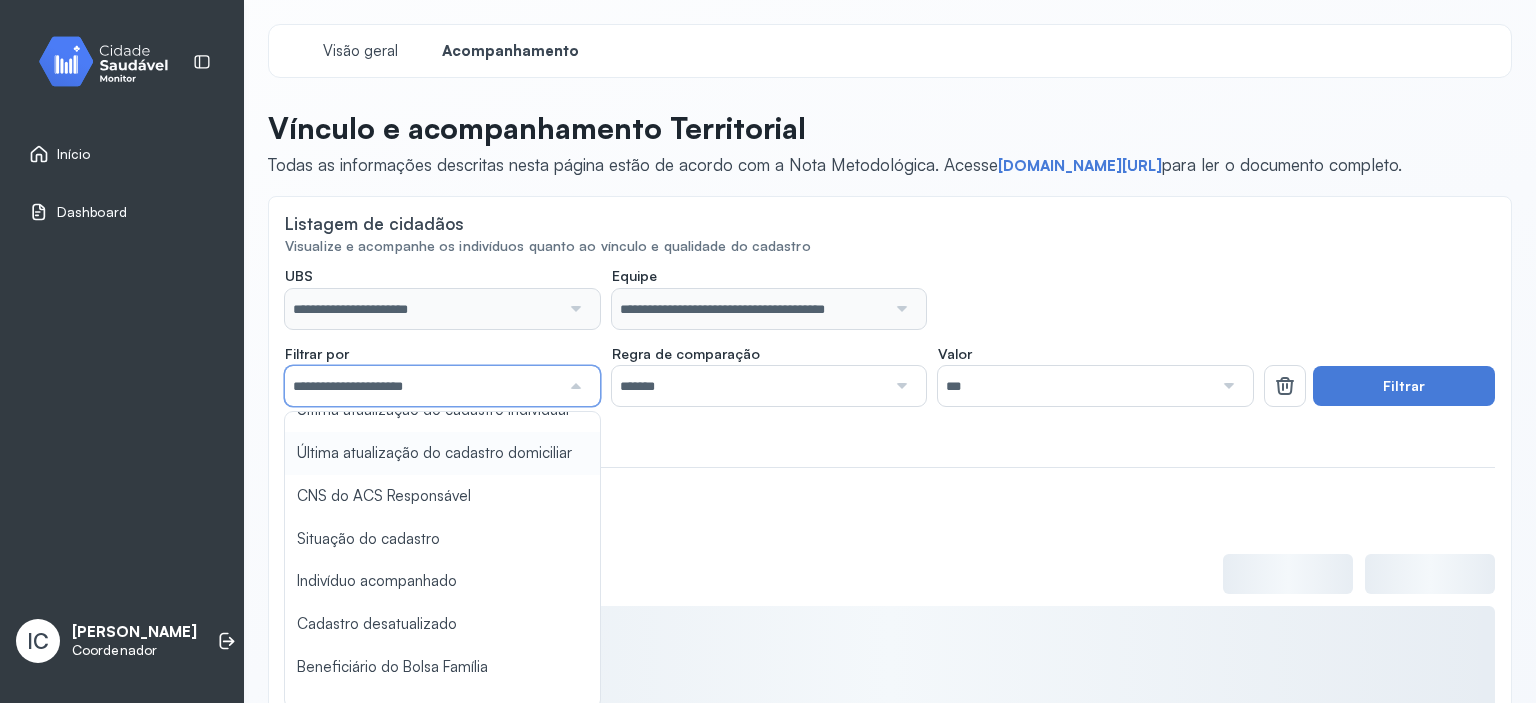 scroll, scrollTop: 174, scrollLeft: 0, axis: vertical 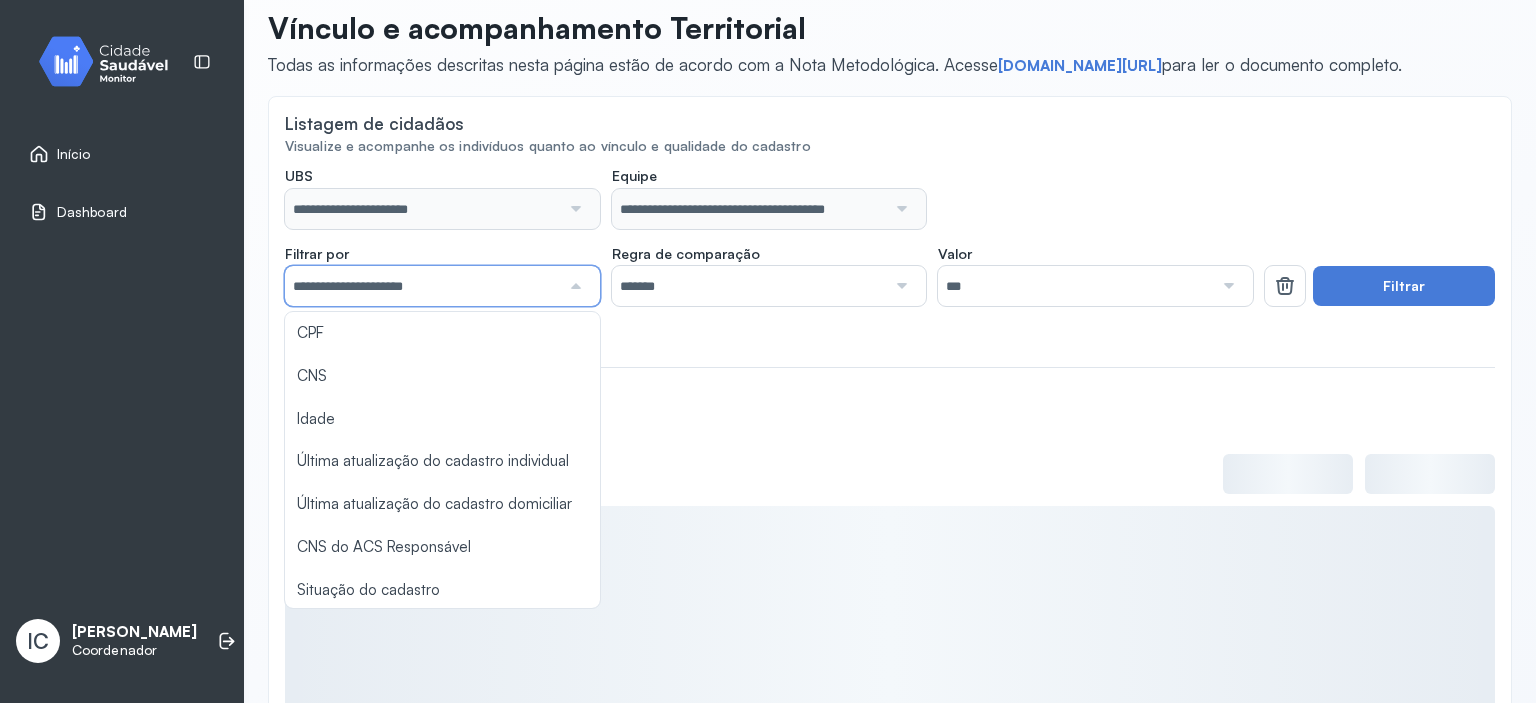 click on "**********" 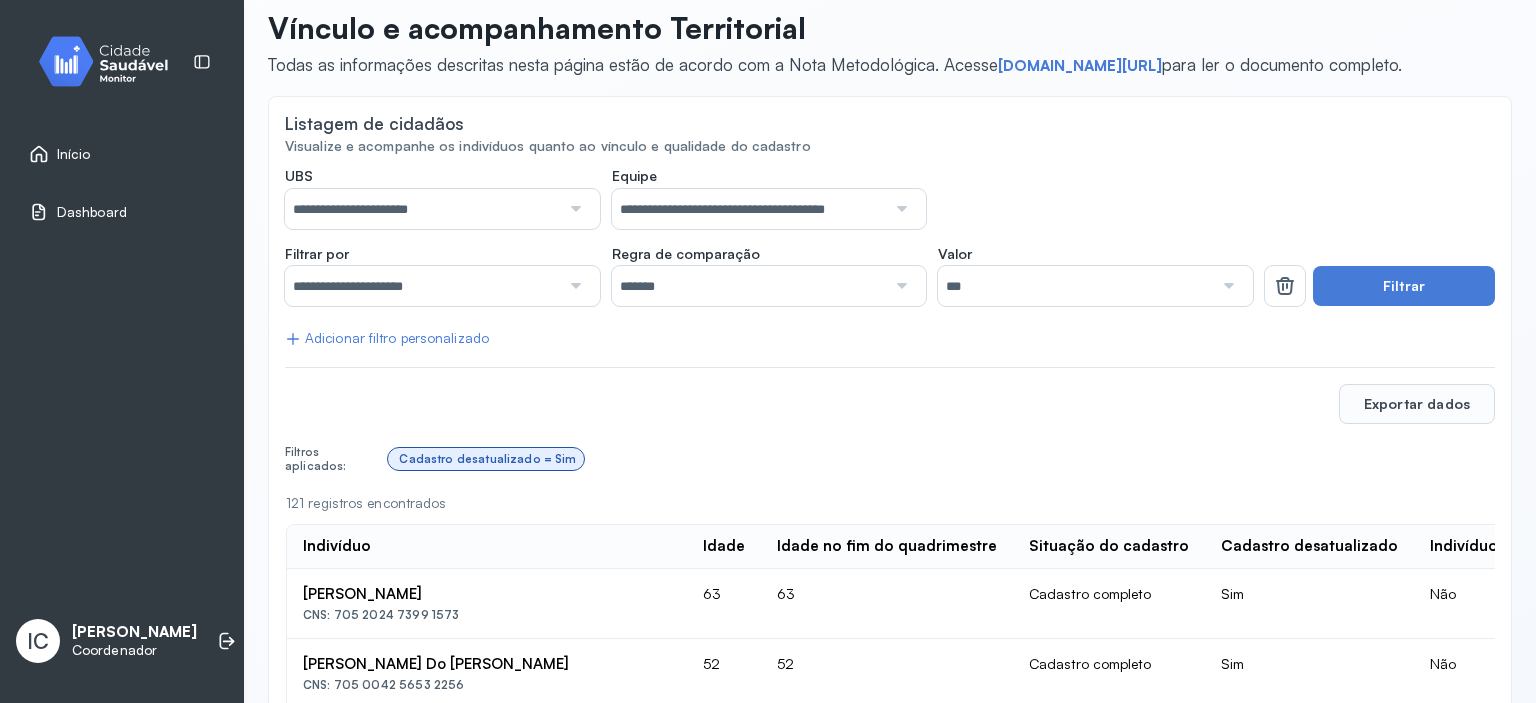 click on "Início" at bounding box center [74, 154] 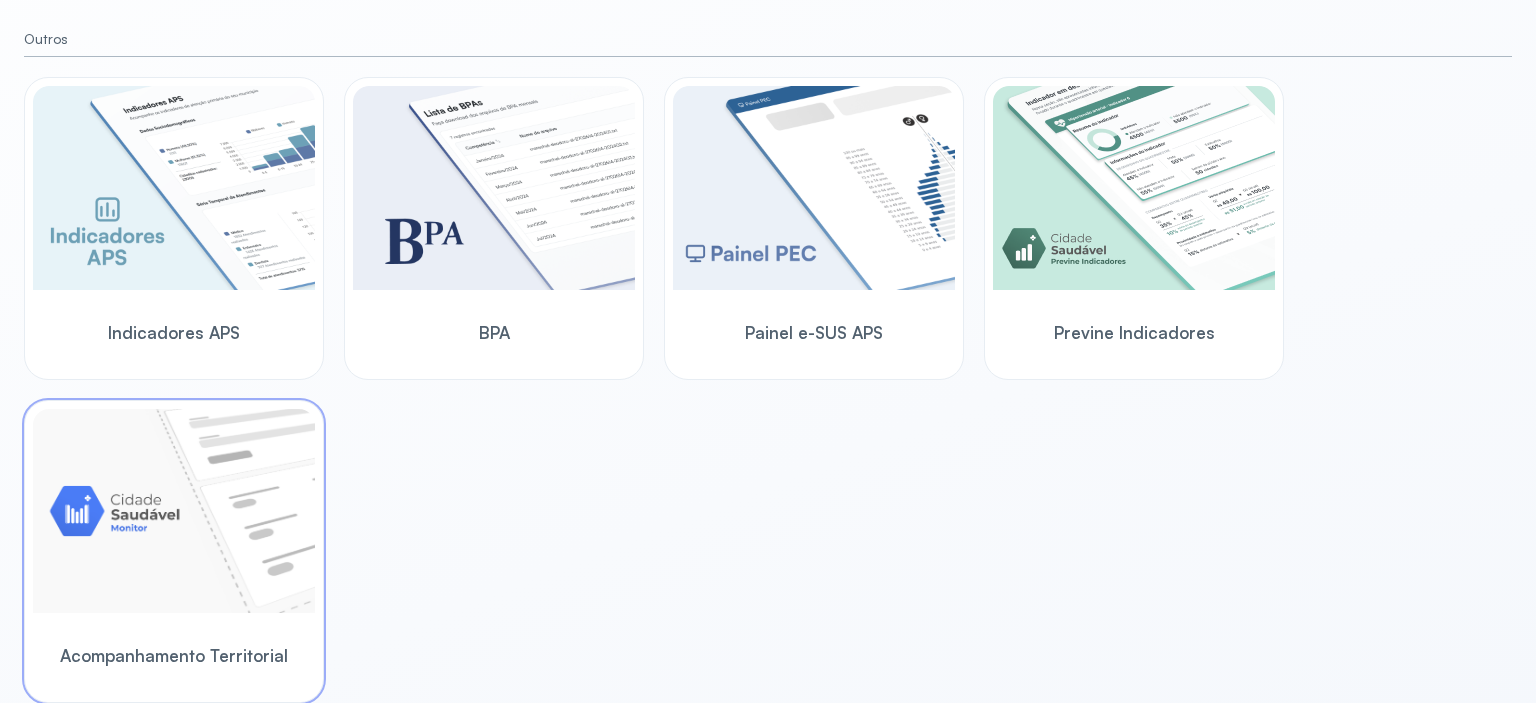 click at bounding box center (174, 511) 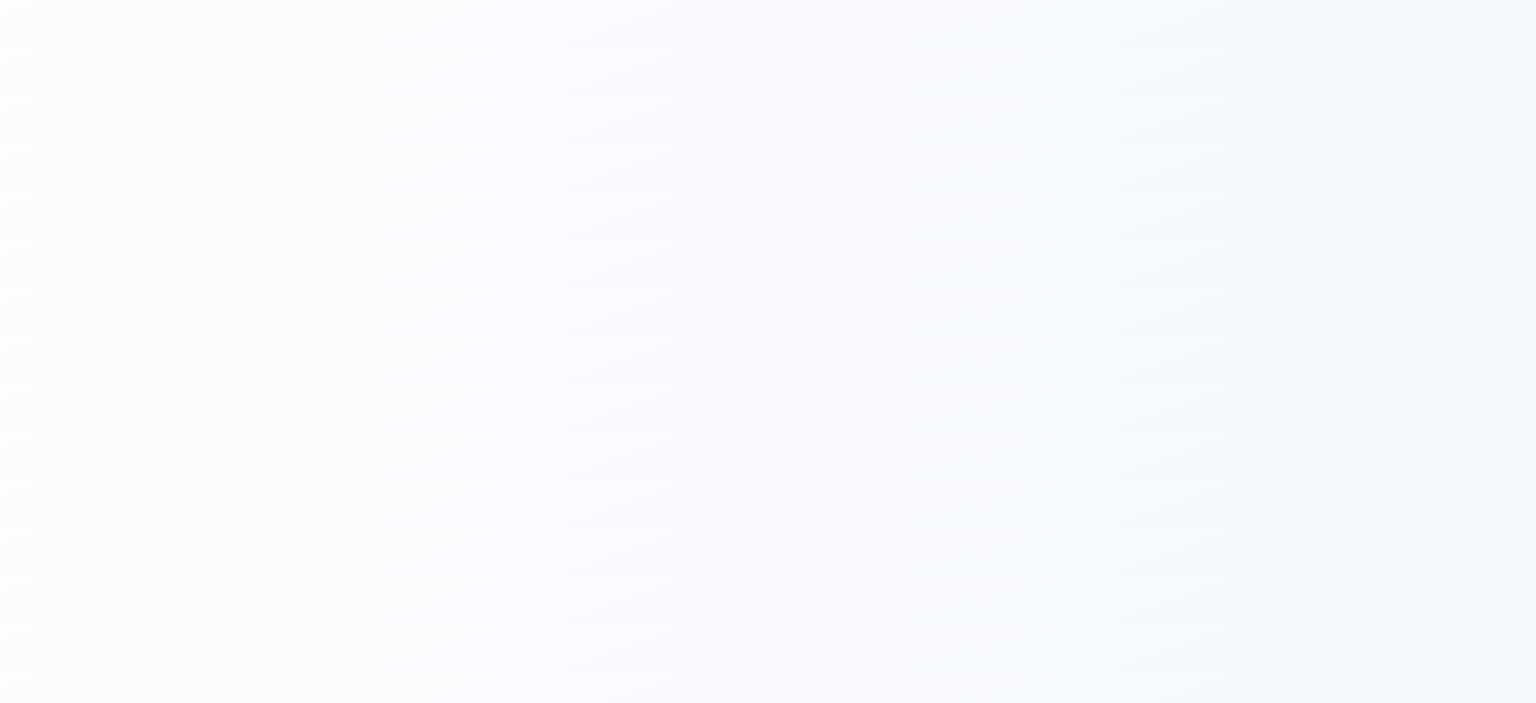 scroll, scrollTop: 0, scrollLeft: 0, axis: both 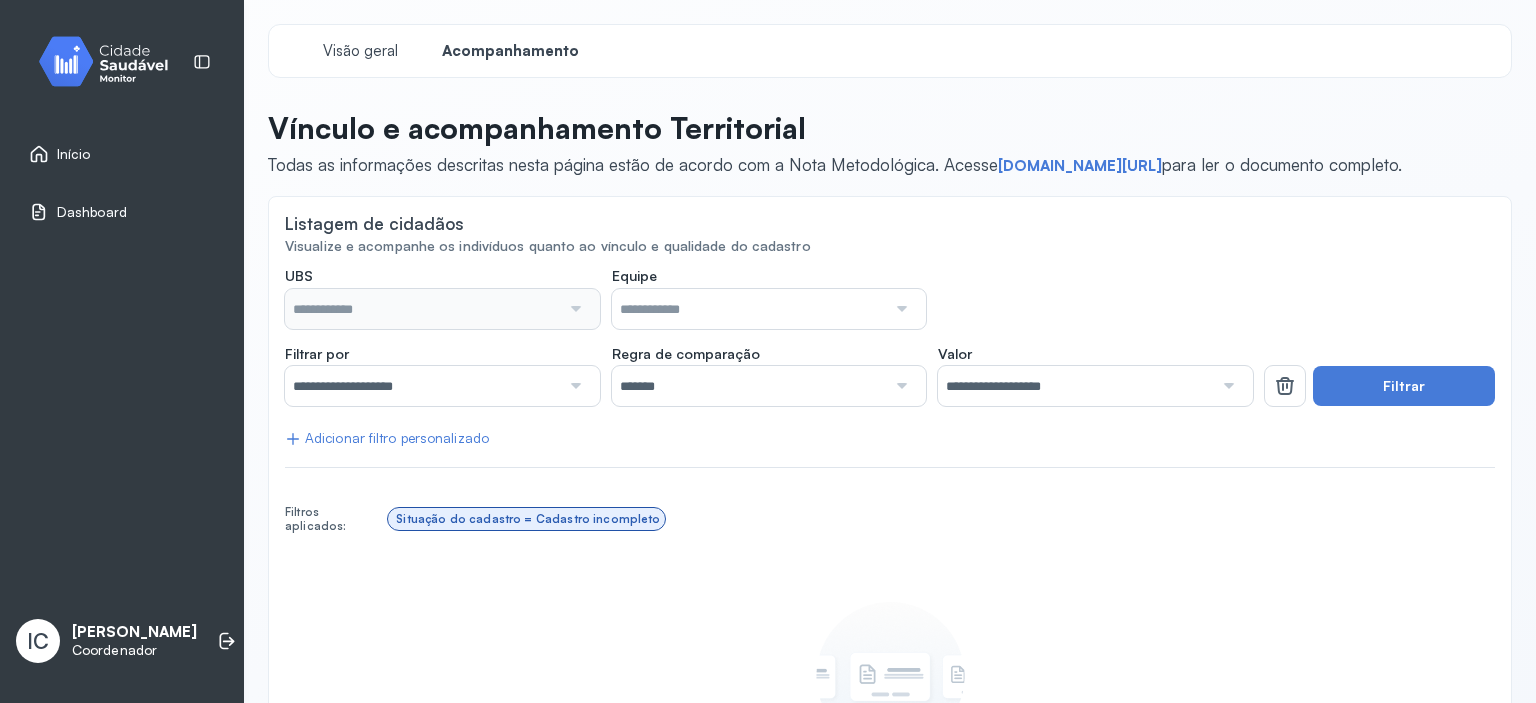 type on "**********" 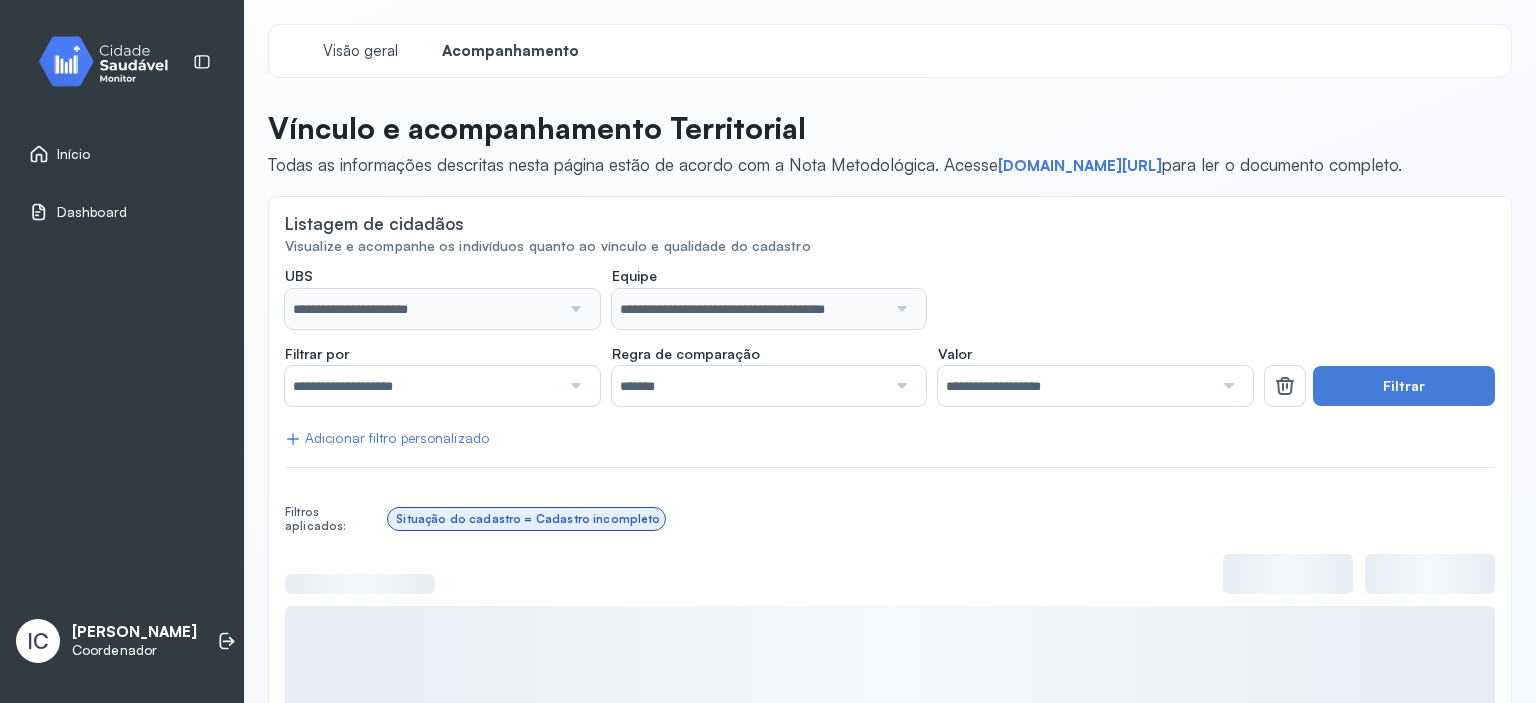 click at bounding box center (900, 309) 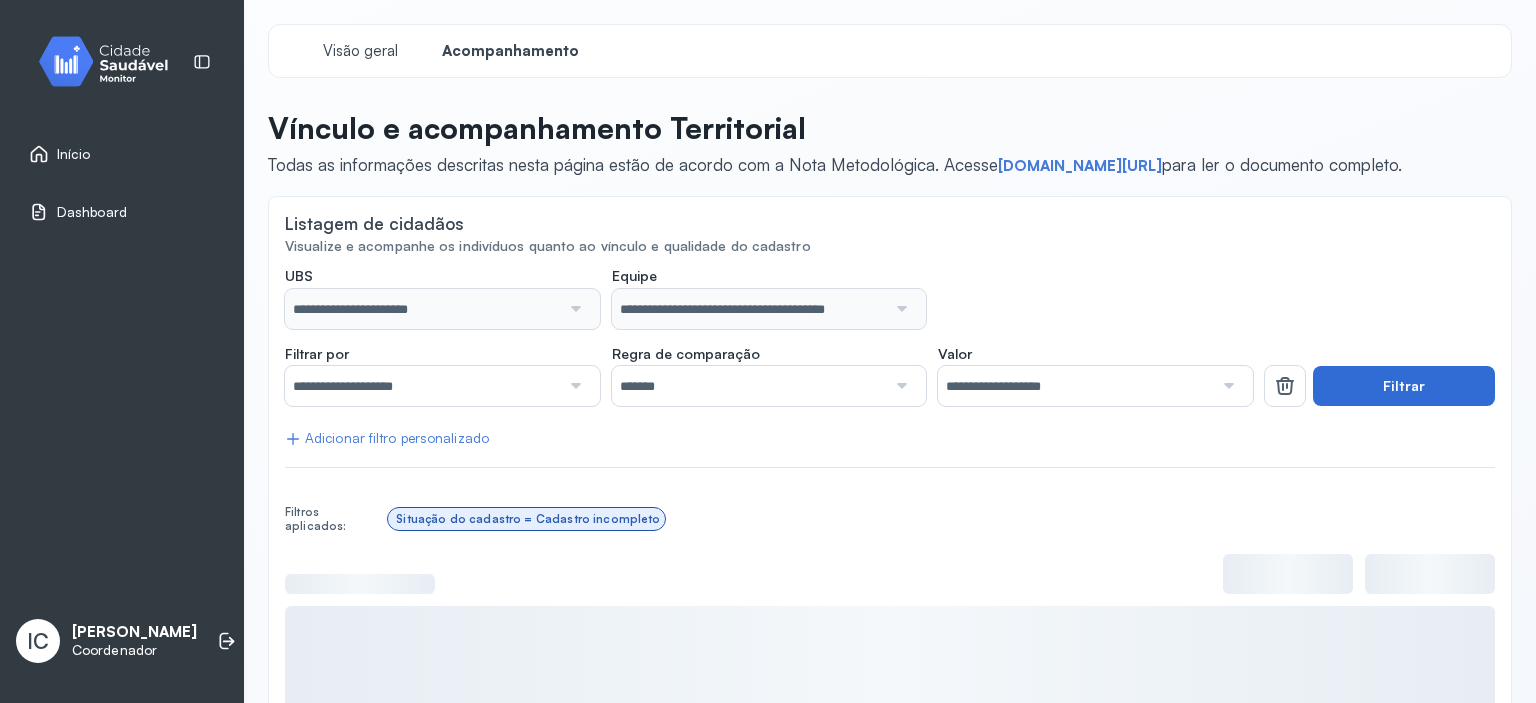 click on "Filtrar" at bounding box center (1404, 386) 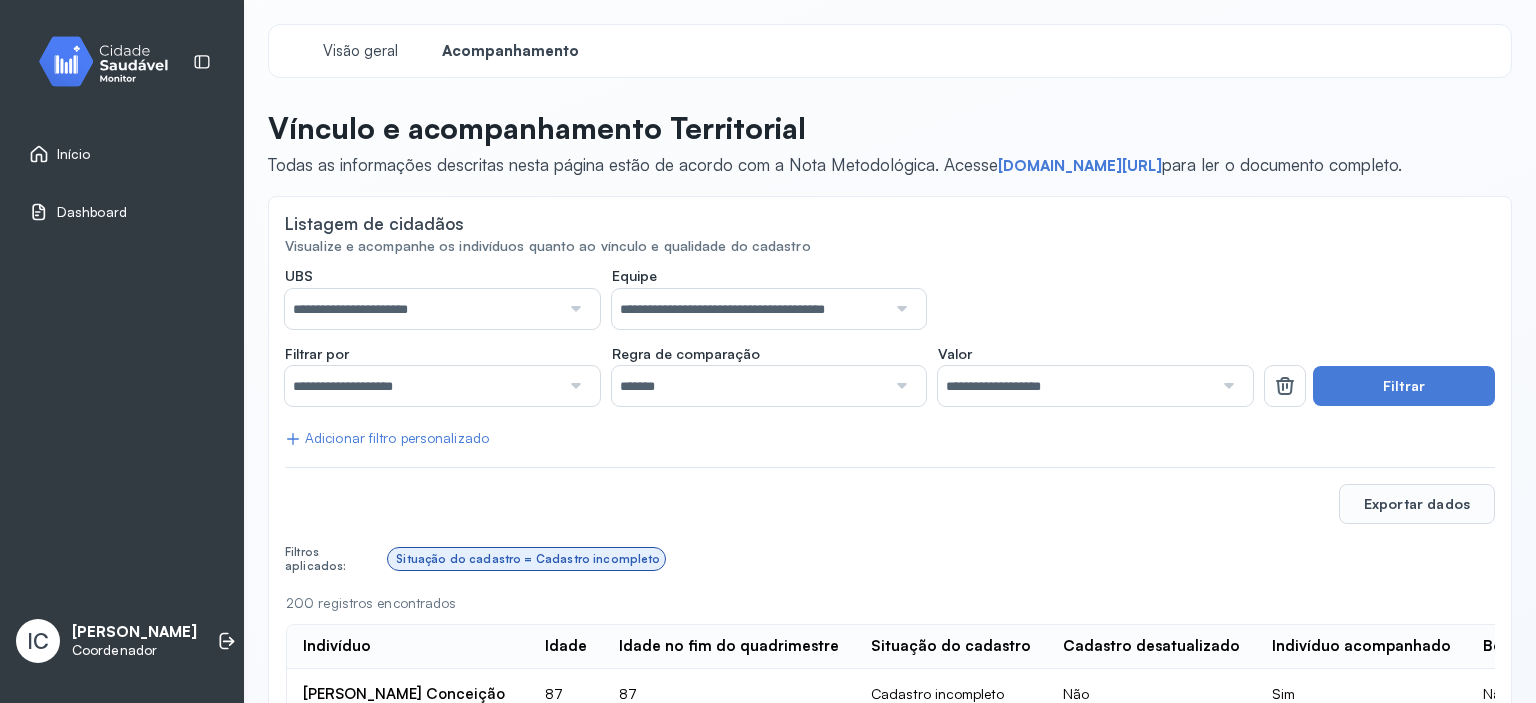 click at bounding box center (900, 309) 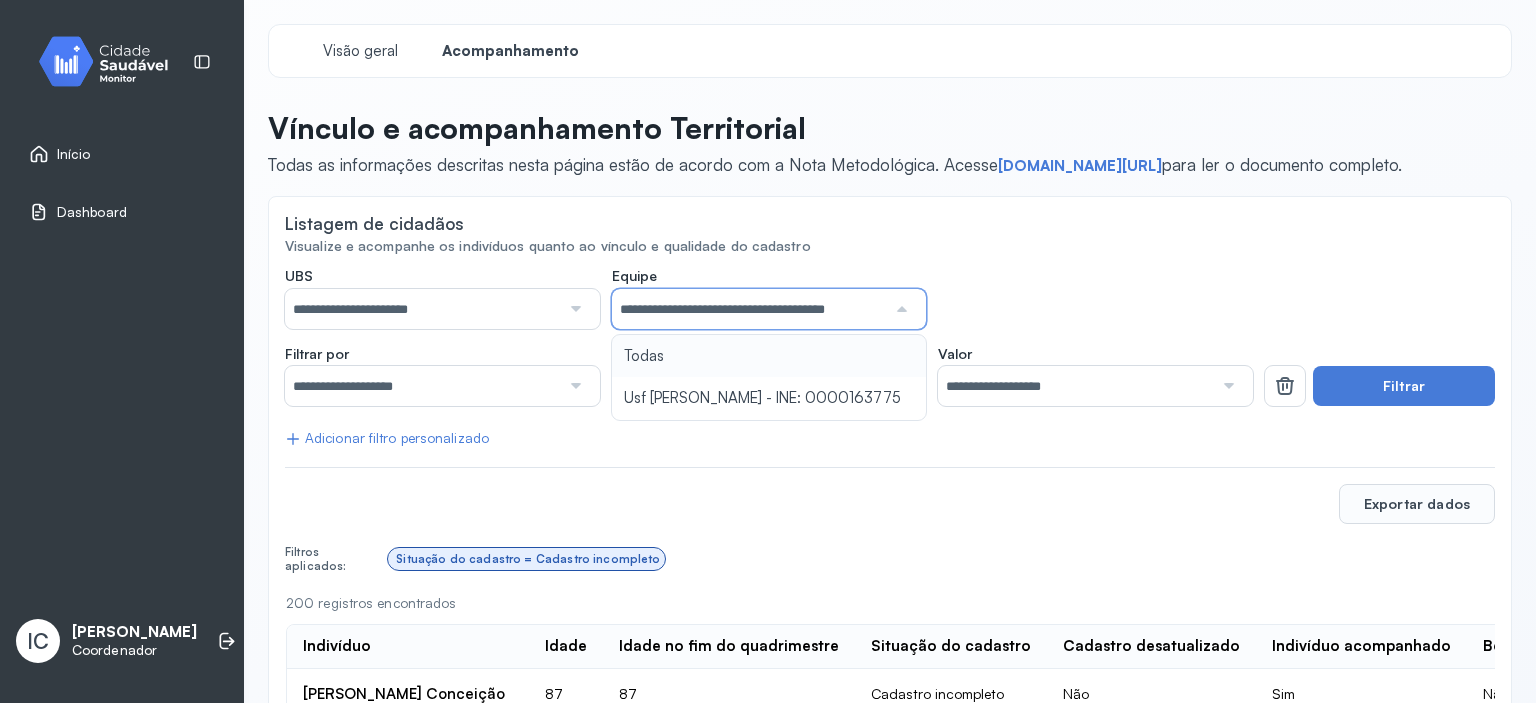 scroll, scrollTop: 0, scrollLeft: 9, axis: horizontal 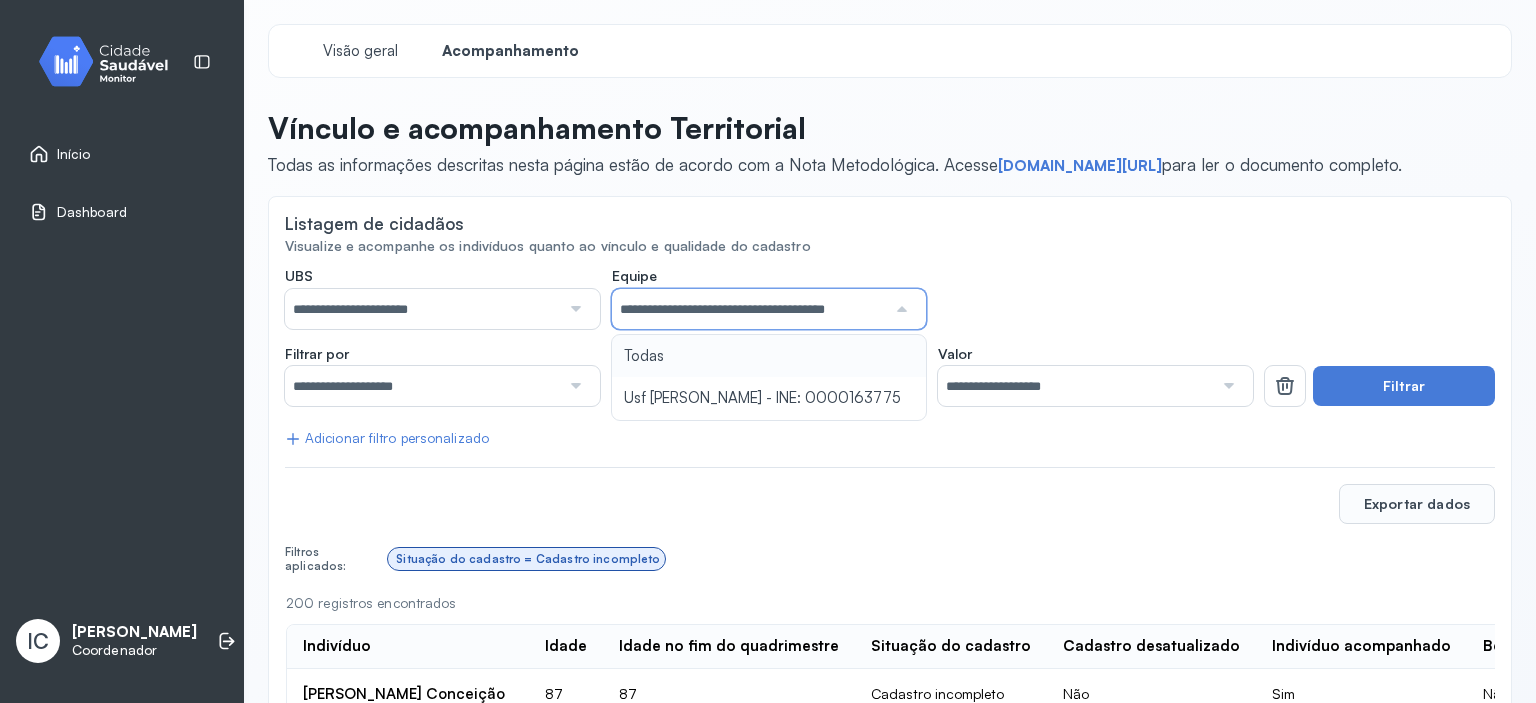 type on "*****" 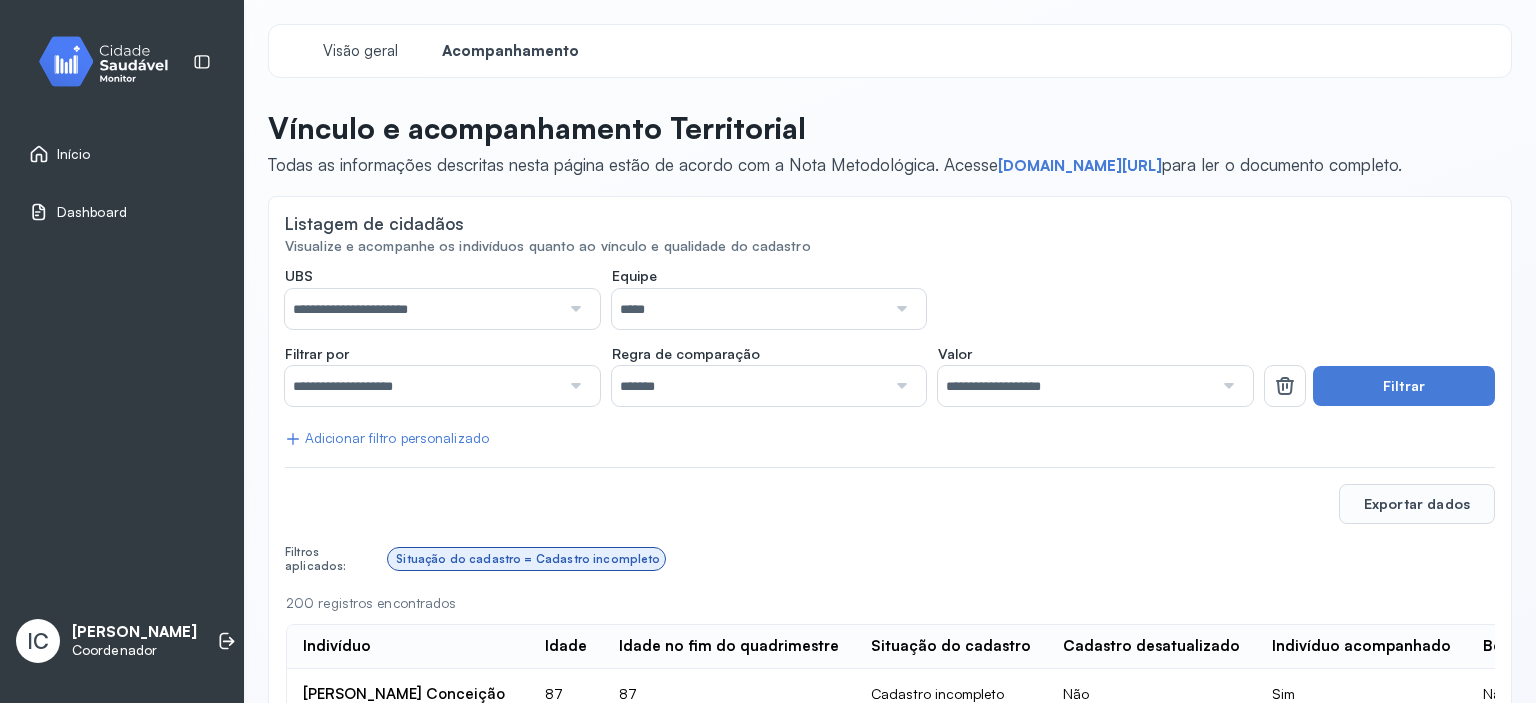 click on "**********" 